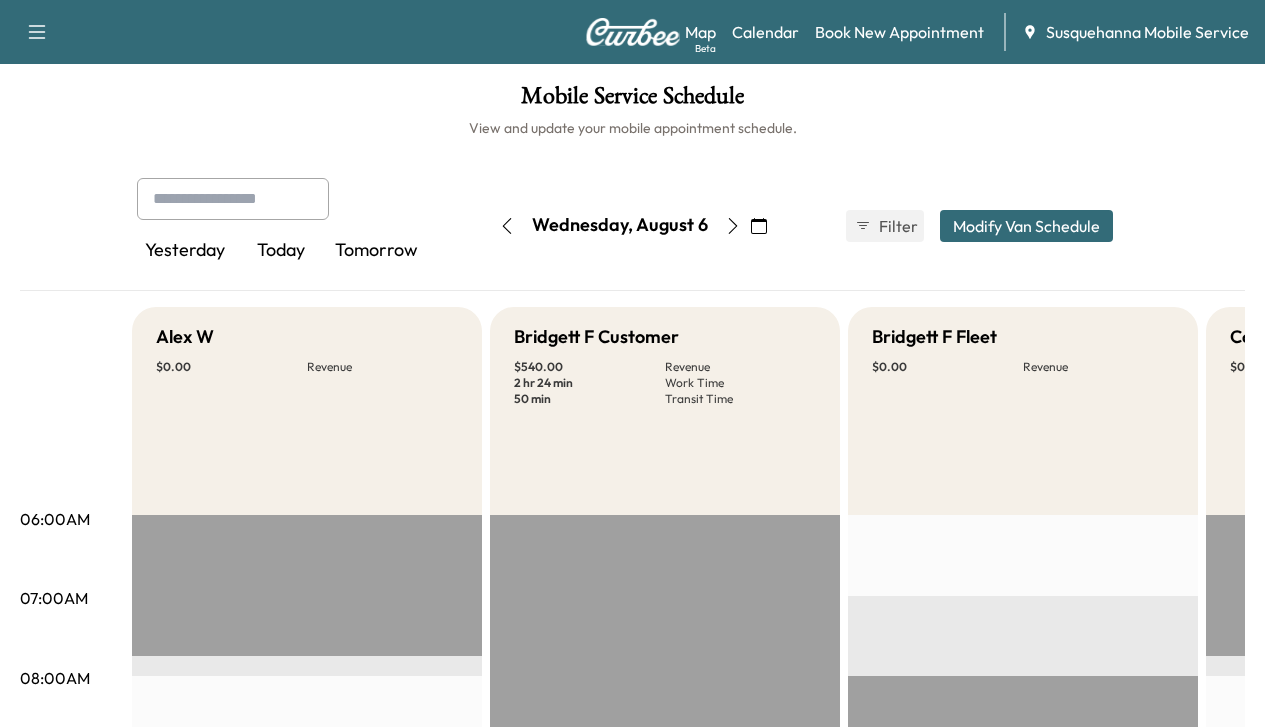 scroll, scrollTop: 0, scrollLeft: 0, axis: both 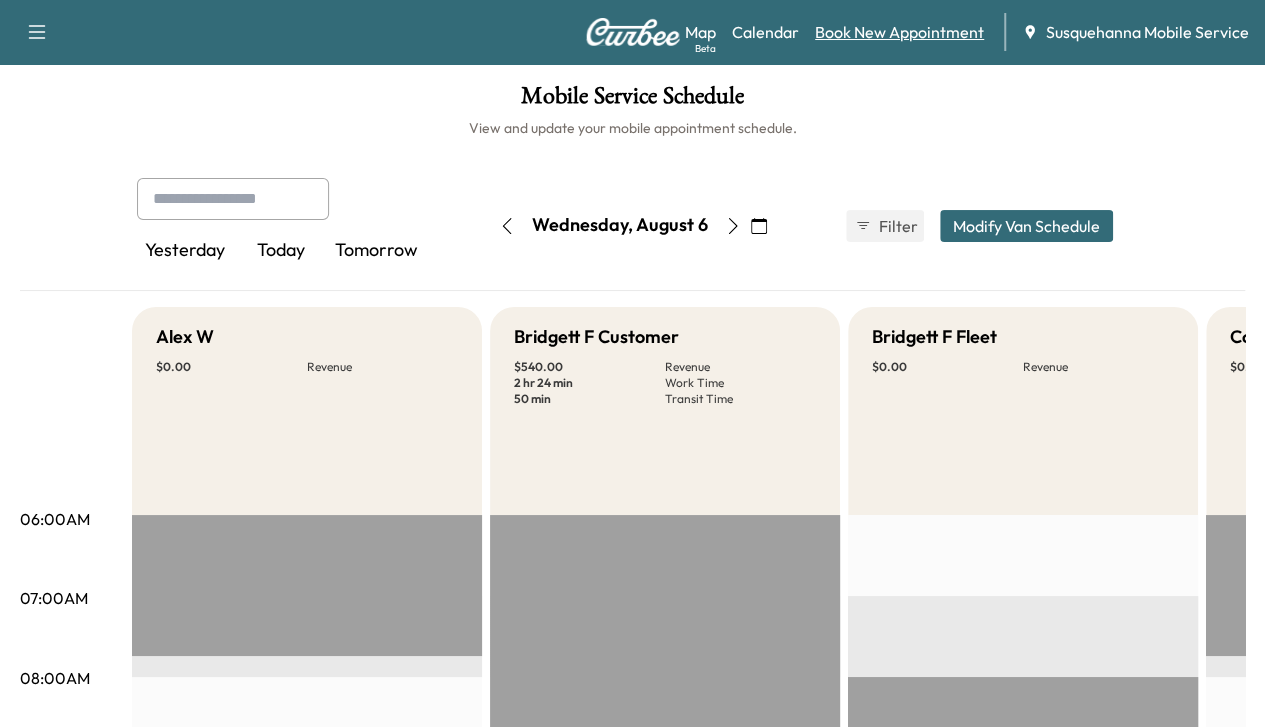 click on "Book New Appointment" at bounding box center [899, 32] 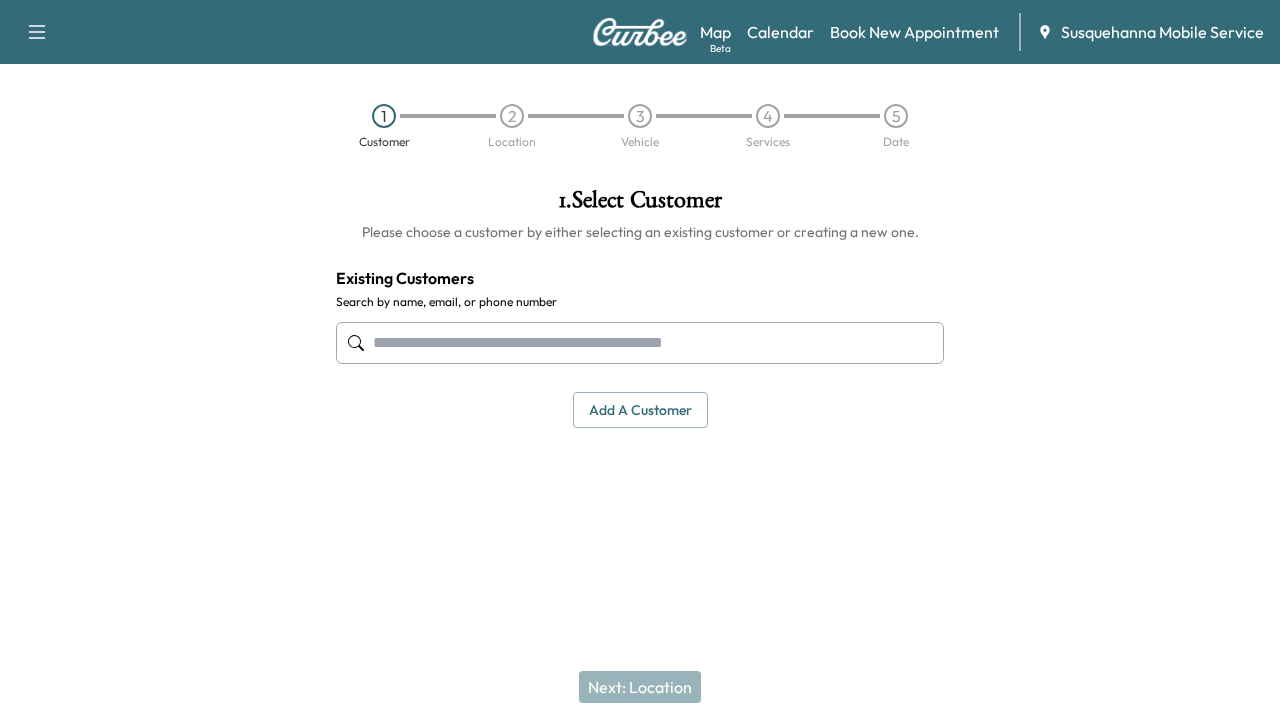 click on "Add a customer" at bounding box center (640, 410) 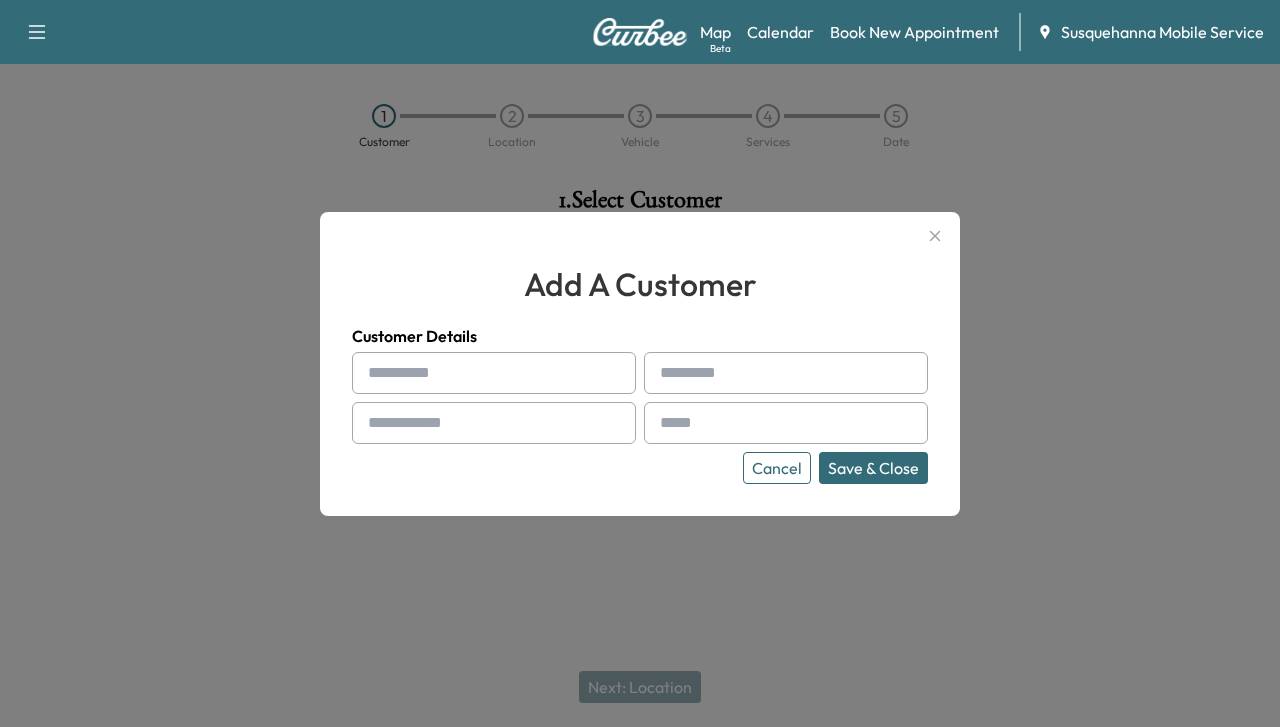 click 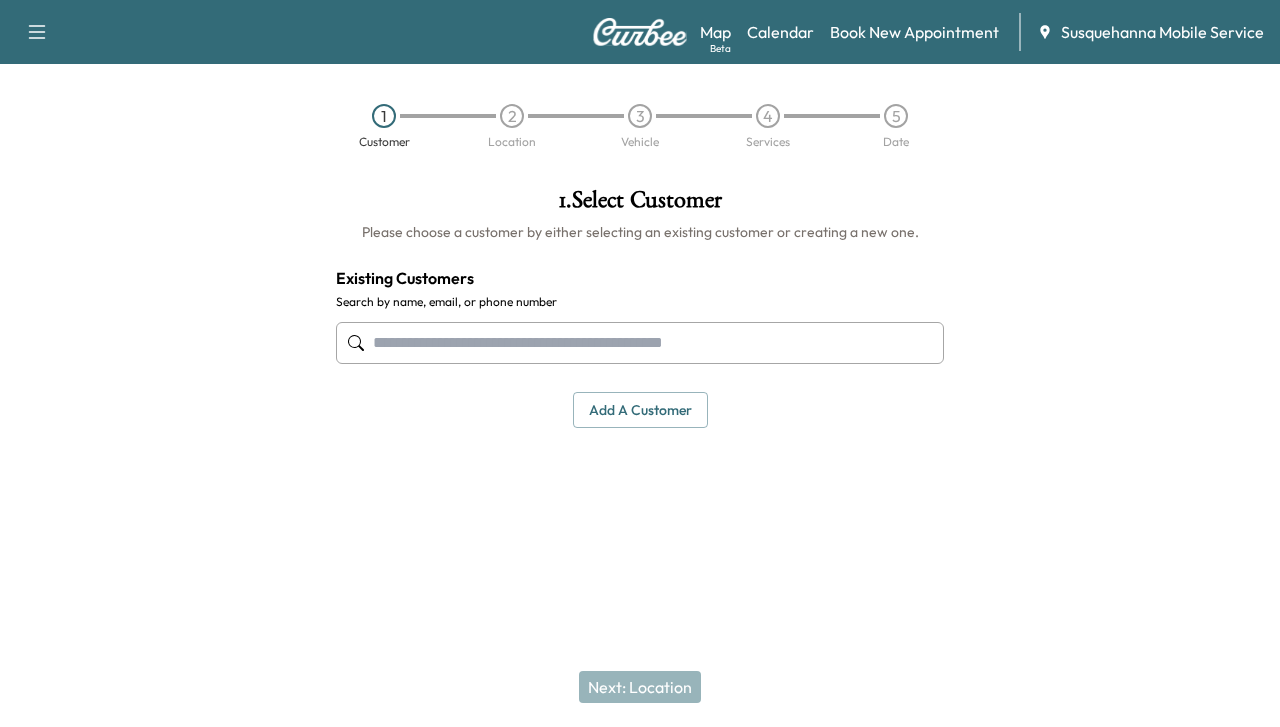 click at bounding box center (640, 343) 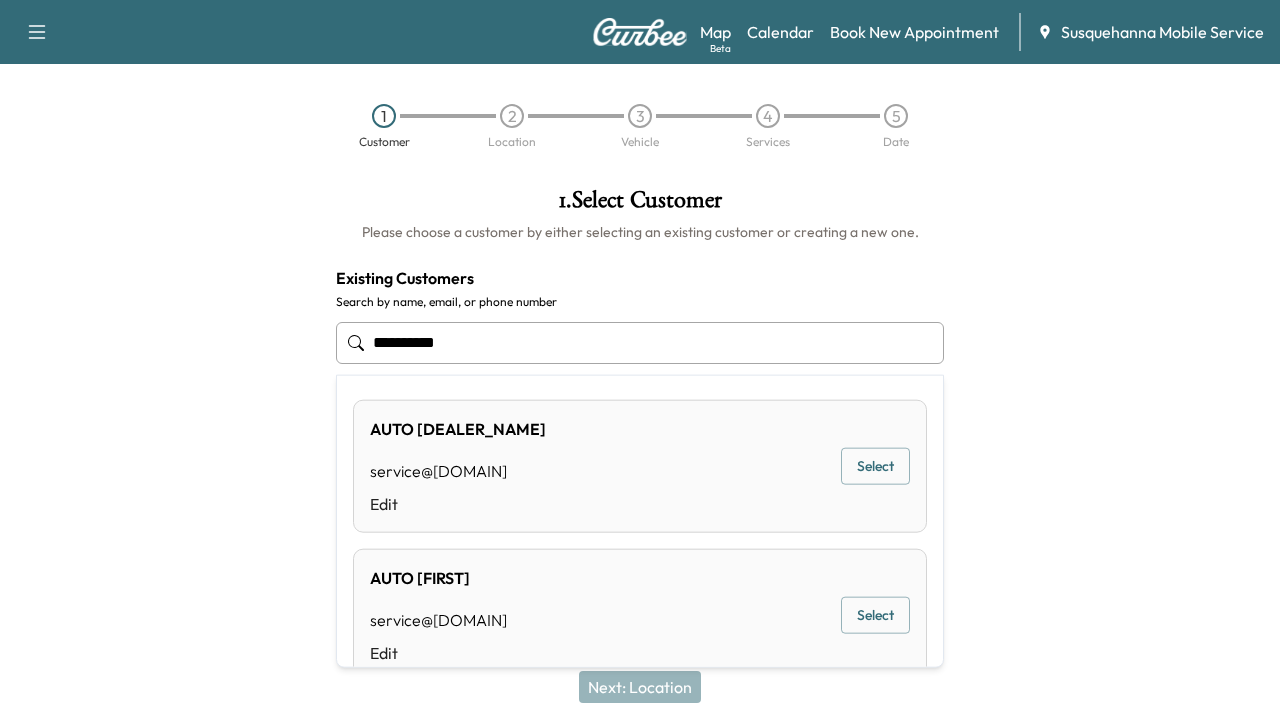 click on "Select" at bounding box center (875, 615) 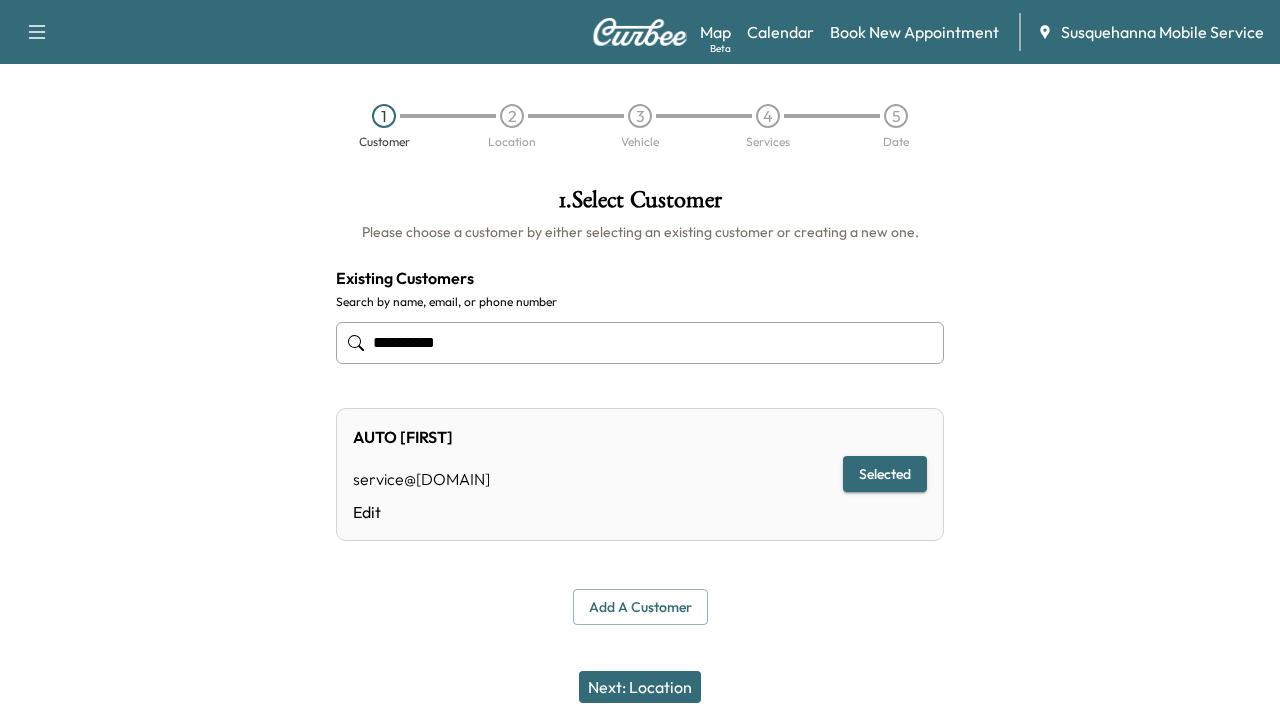 type on "**********" 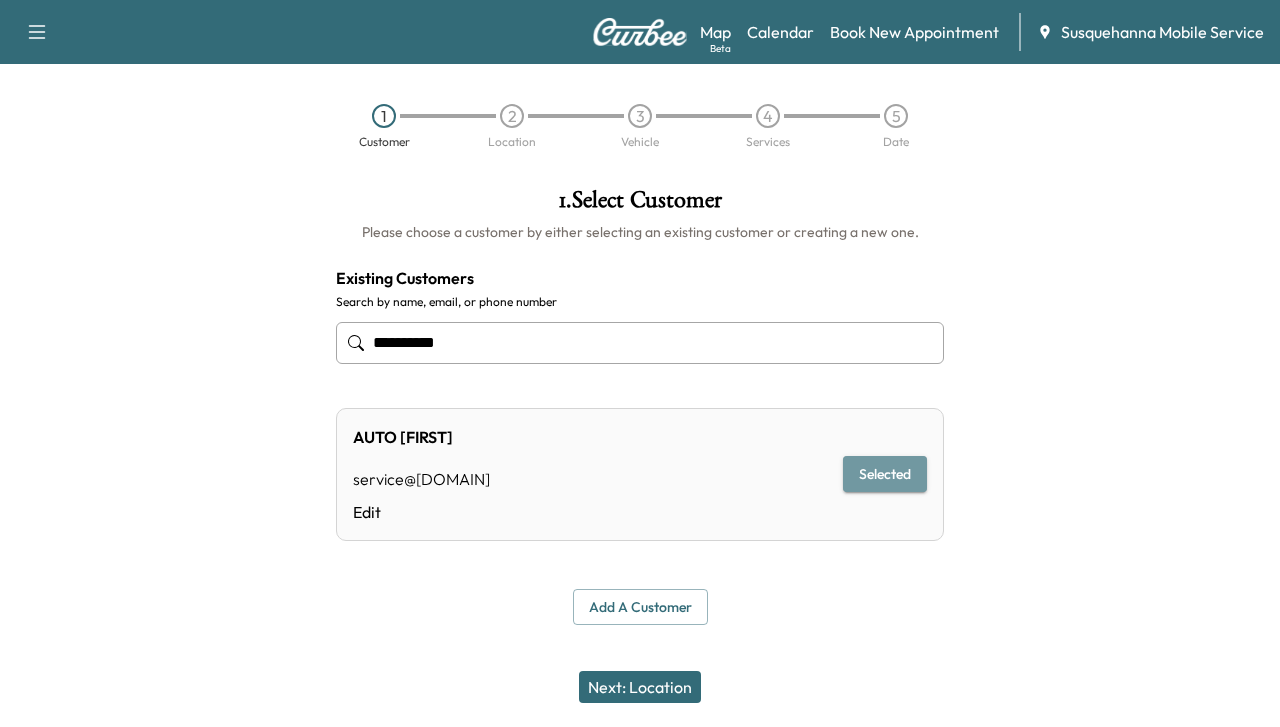 click on "Selected" at bounding box center [885, 474] 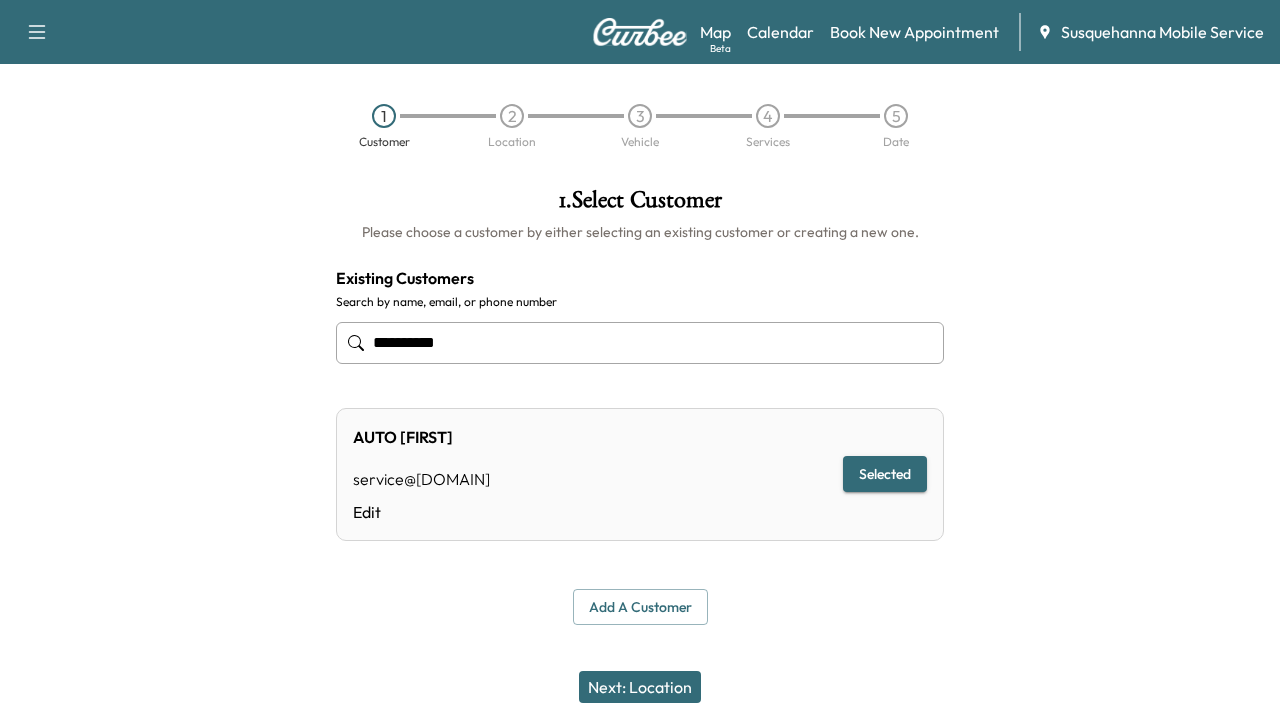 click on "Next: Location" at bounding box center (640, 687) 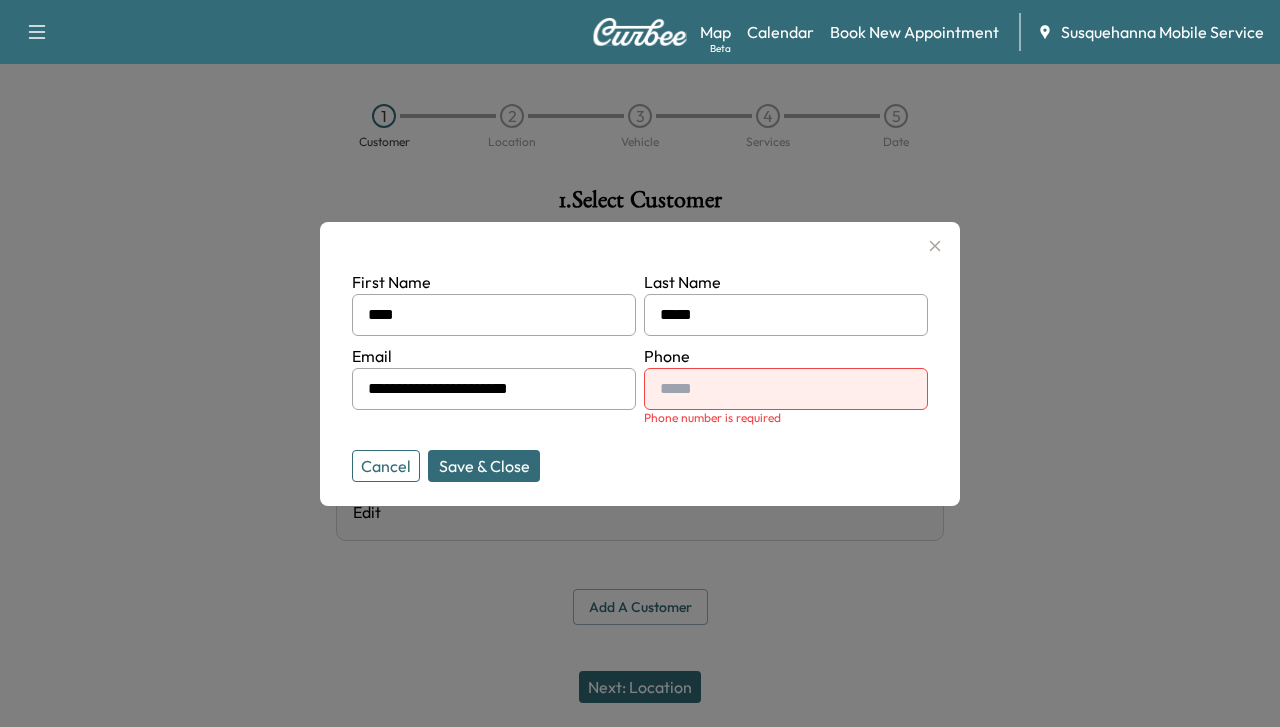 click at bounding box center [786, 389] 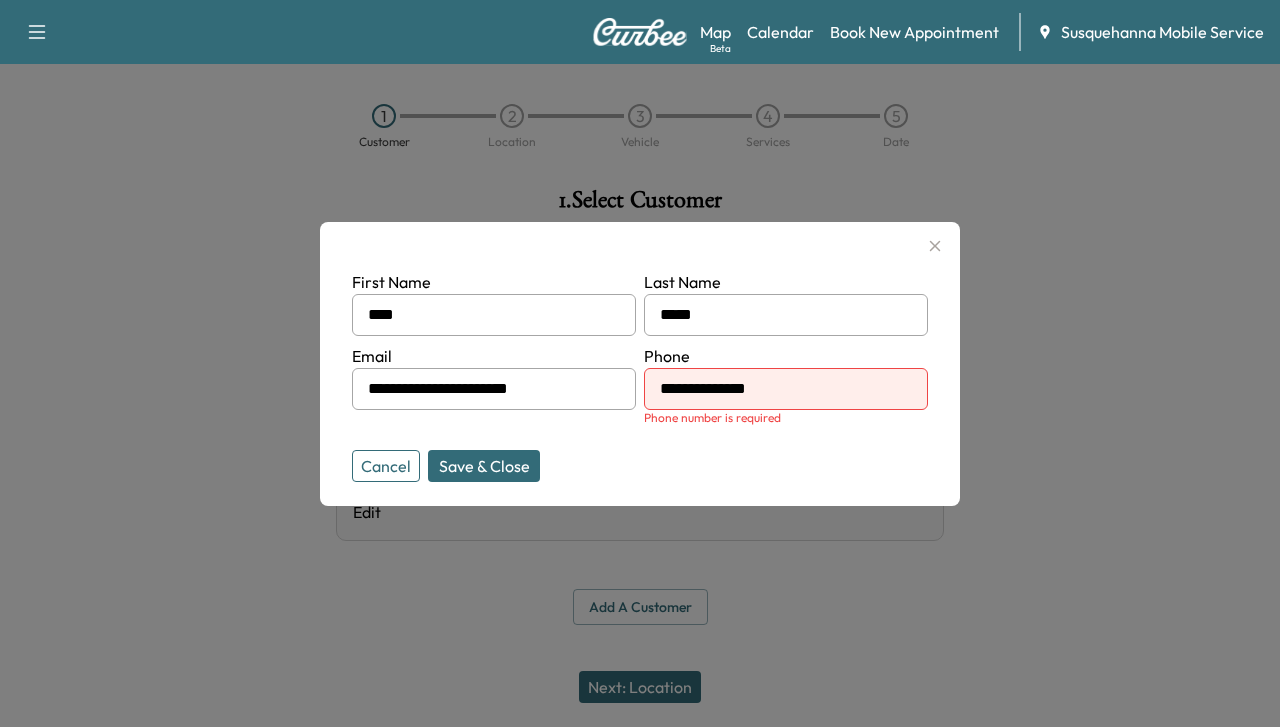 type on "**********" 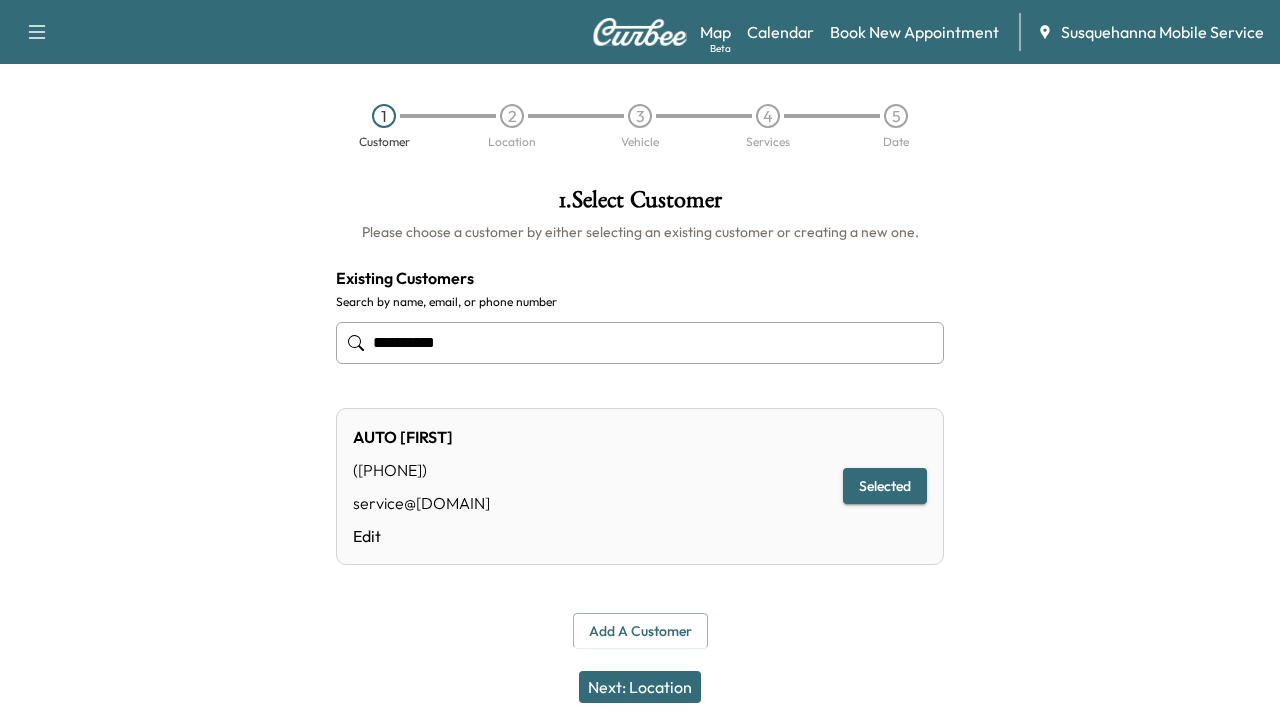 click on "Next: Location" at bounding box center (640, 687) 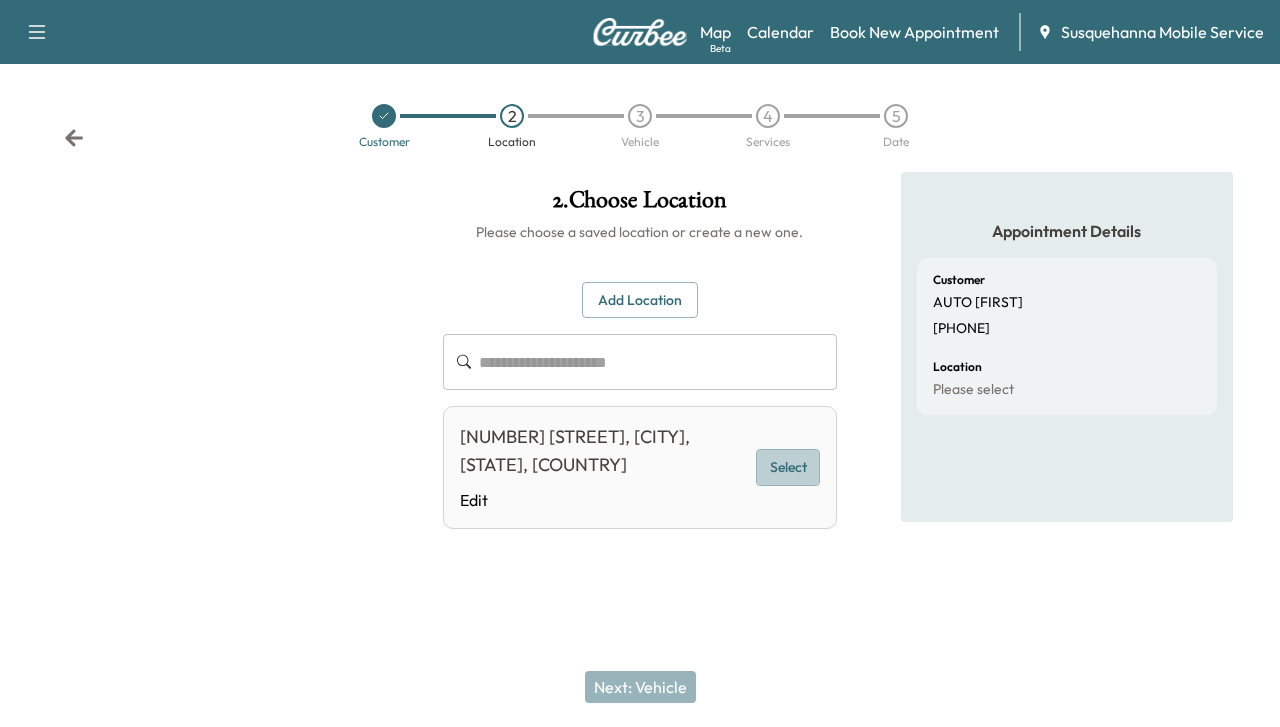 click on "Select" at bounding box center [788, 467] 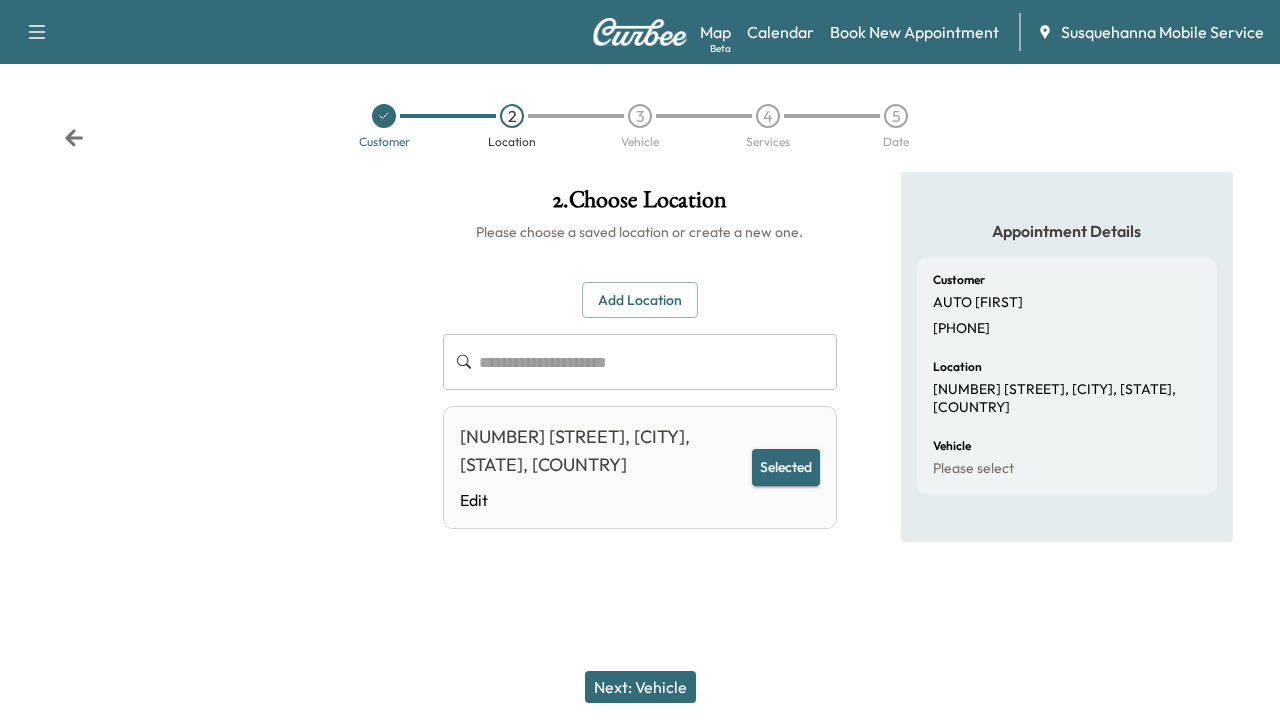 click on "Next: Vehicle" at bounding box center [640, 687] 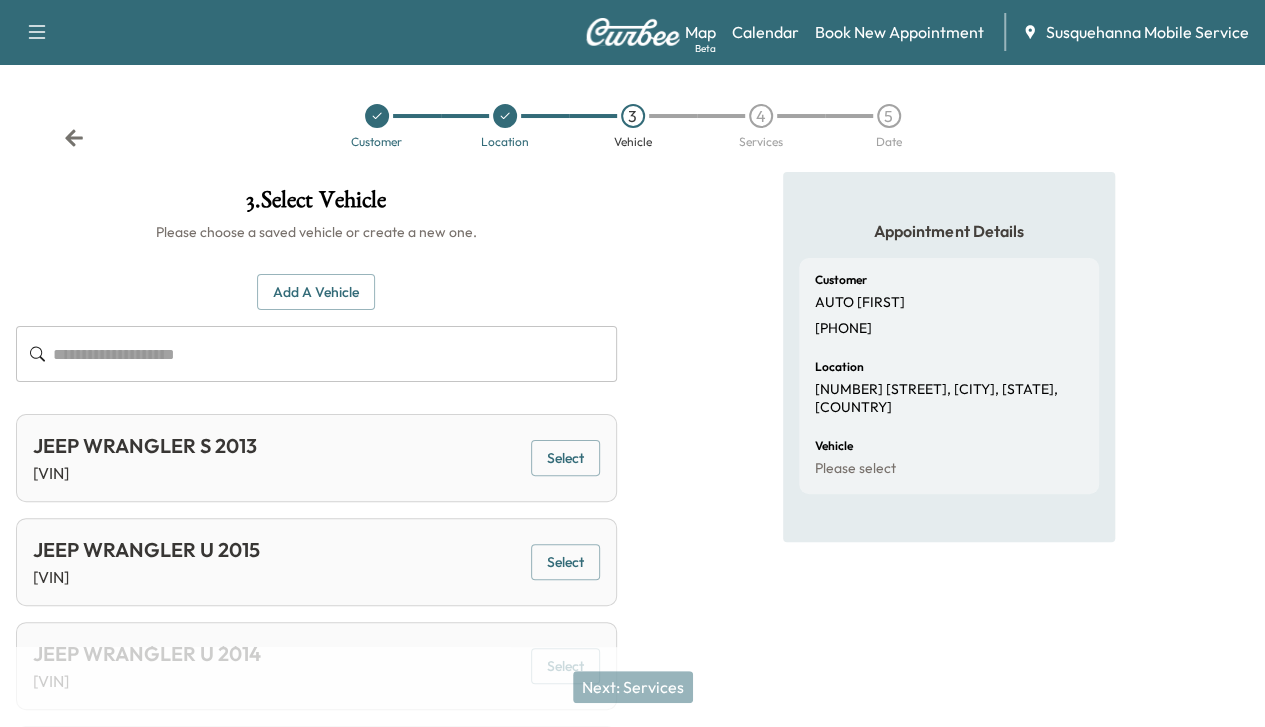 click on "Add a Vehicle" at bounding box center [316, 292] 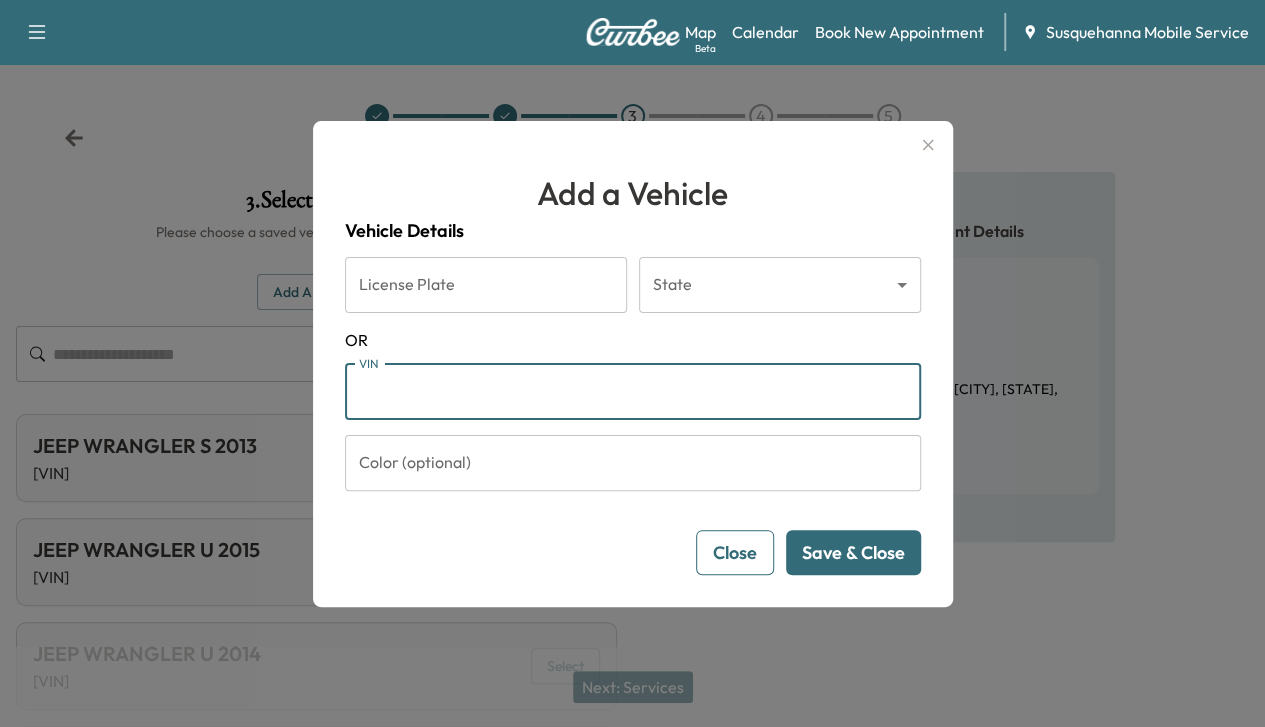 click on "VIN" at bounding box center [633, 392] 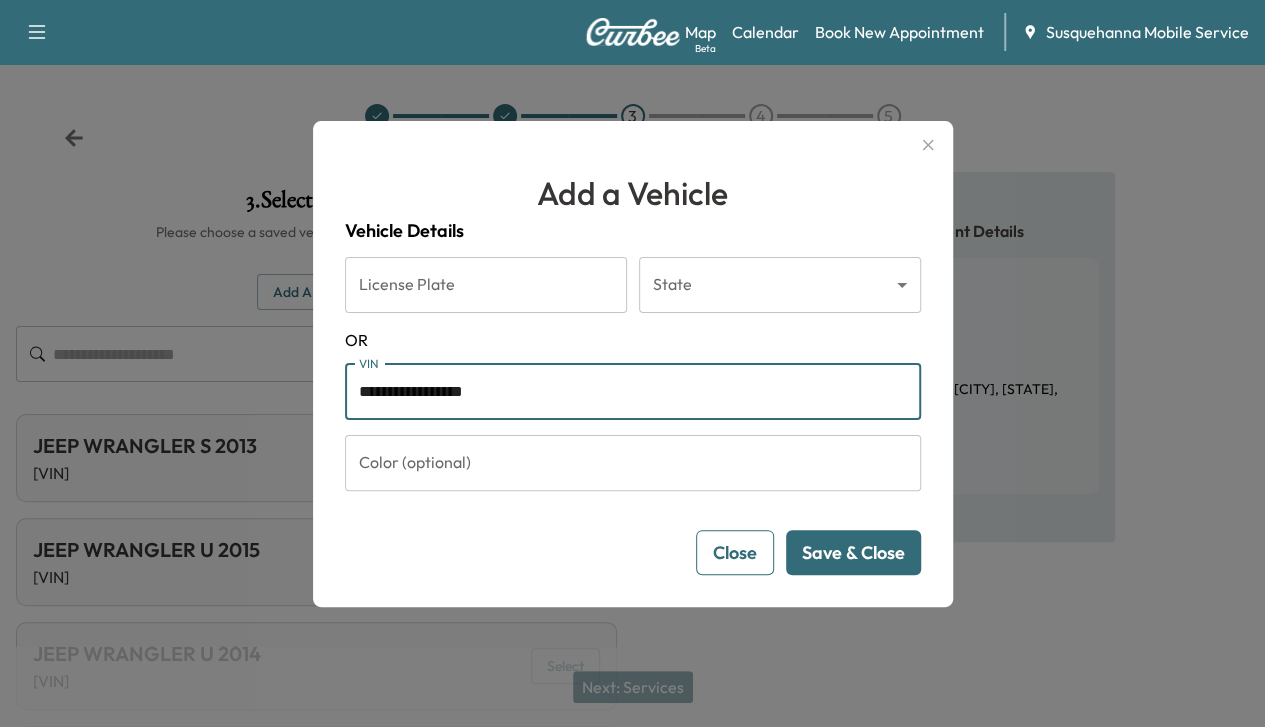 type on "**********" 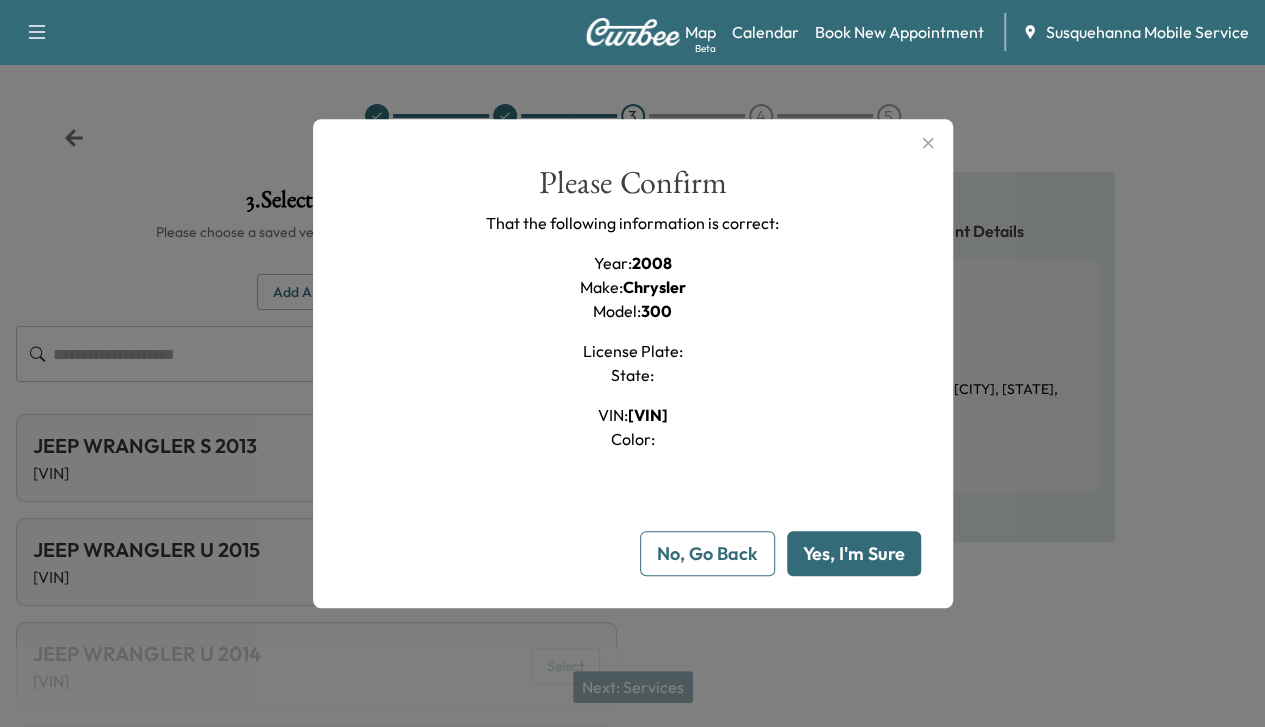 click on "Yes, I'm Sure" at bounding box center [854, 553] 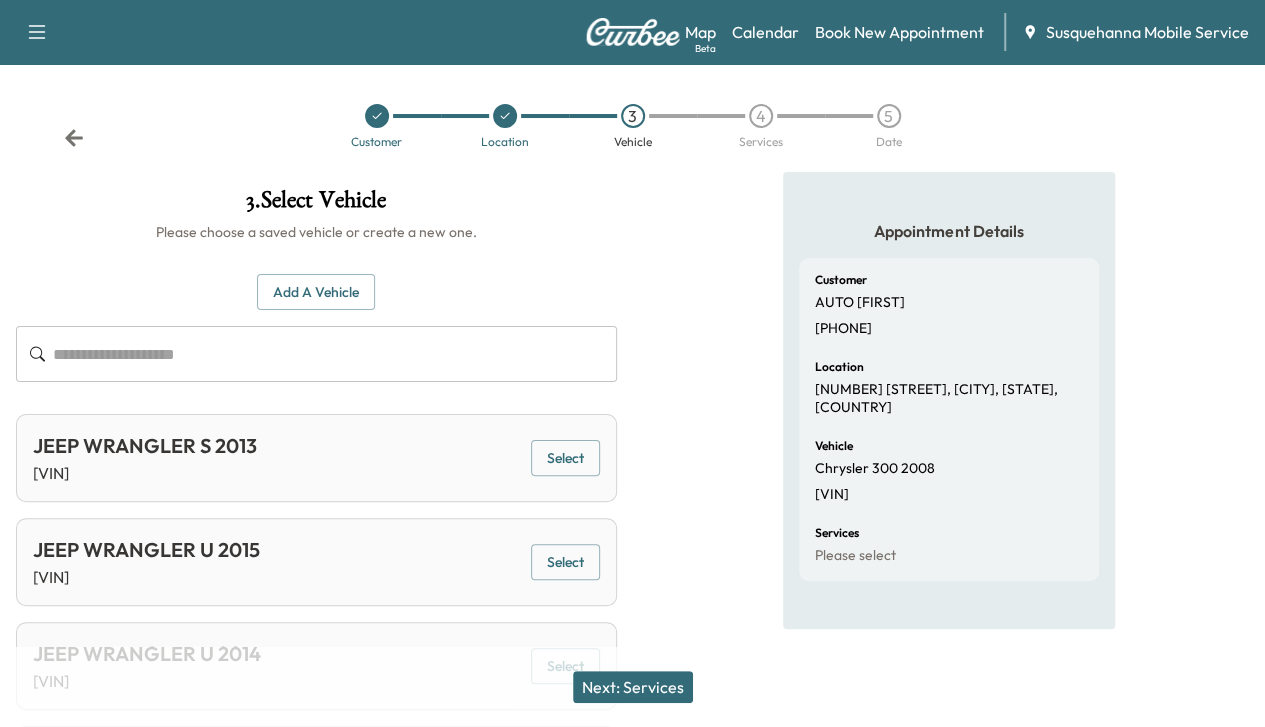 click on "Add a Vehicle" at bounding box center (316, 292) 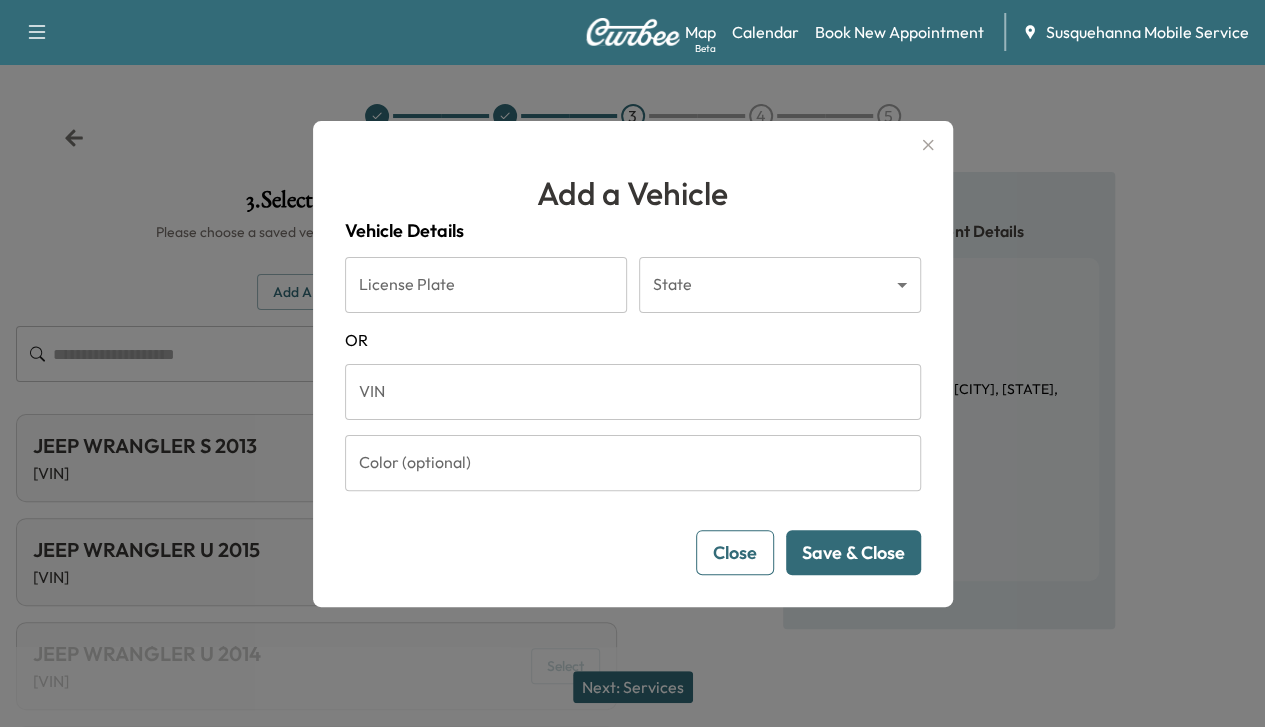 click on "VIN" at bounding box center [633, 392] 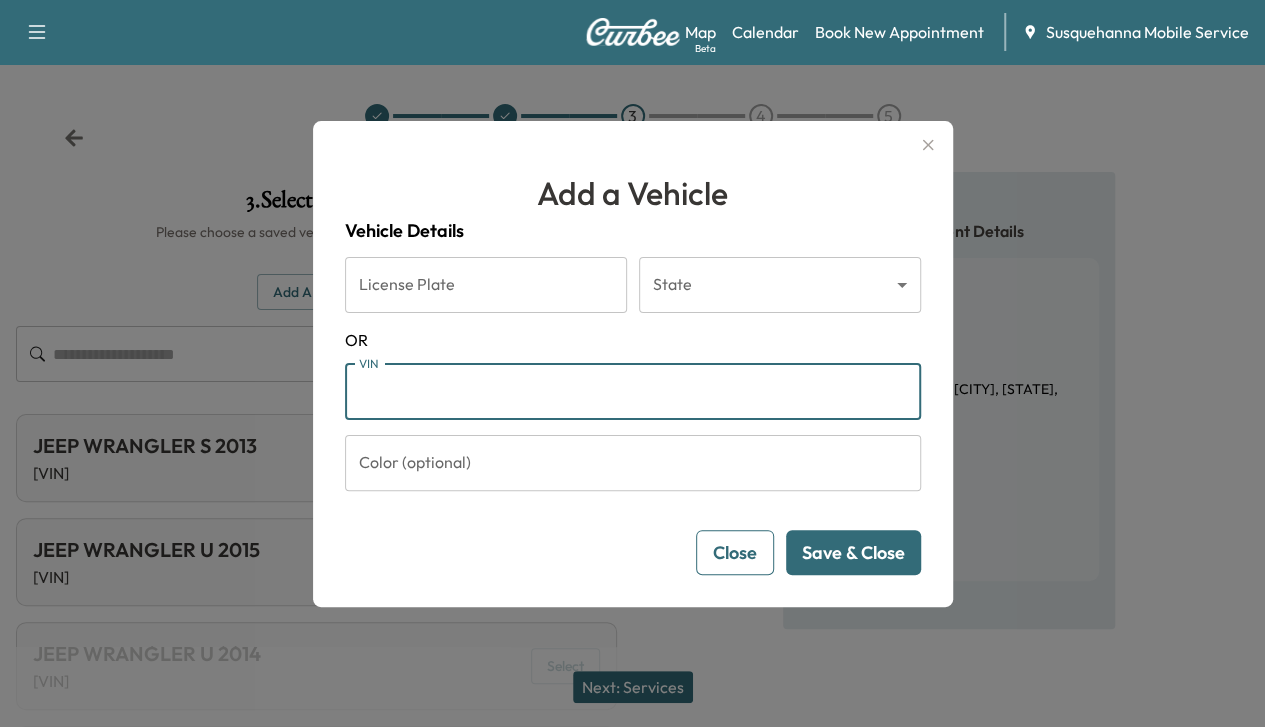 paste on "**********" 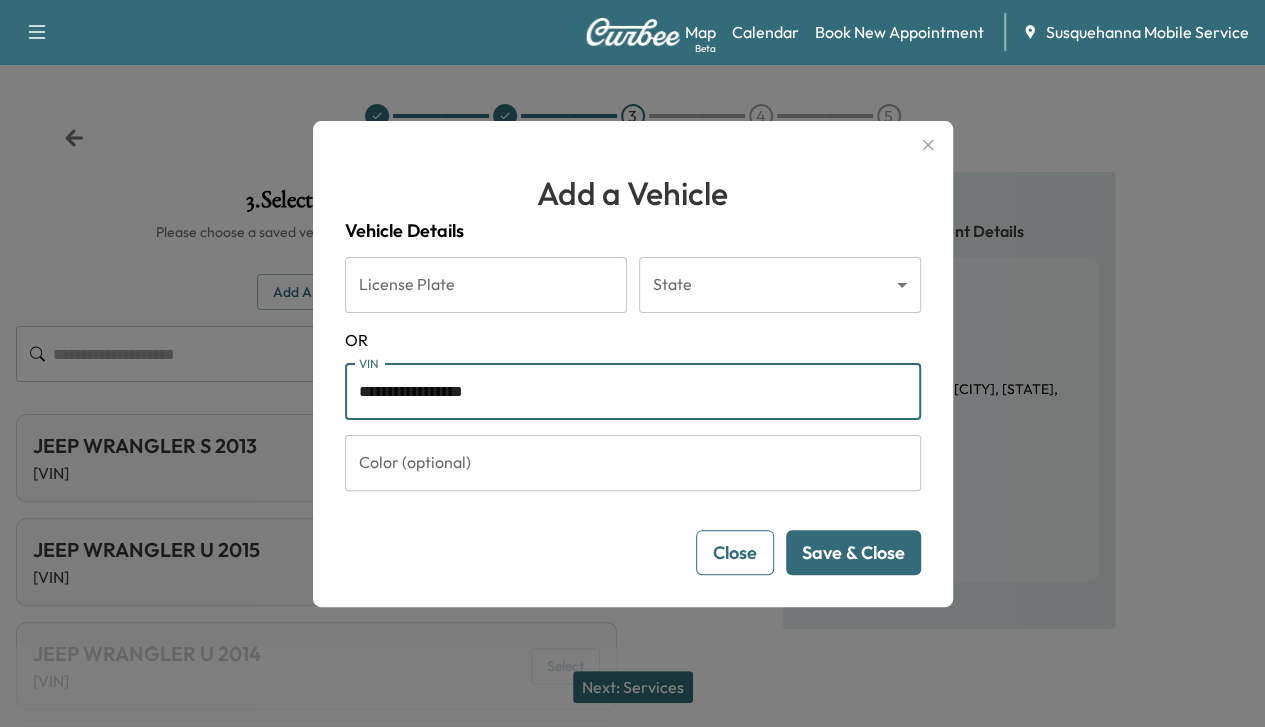 type on "**********" 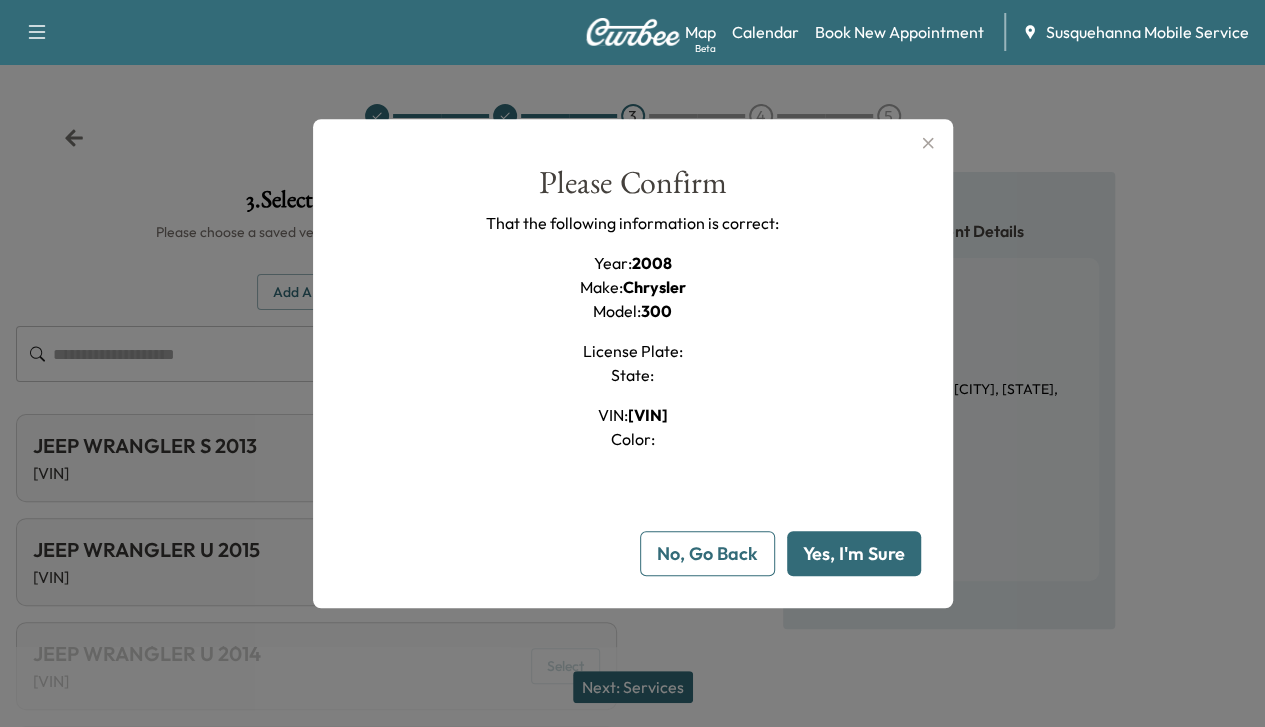 click on "Yes, I'm Sure" at bounding box center (854, 553) 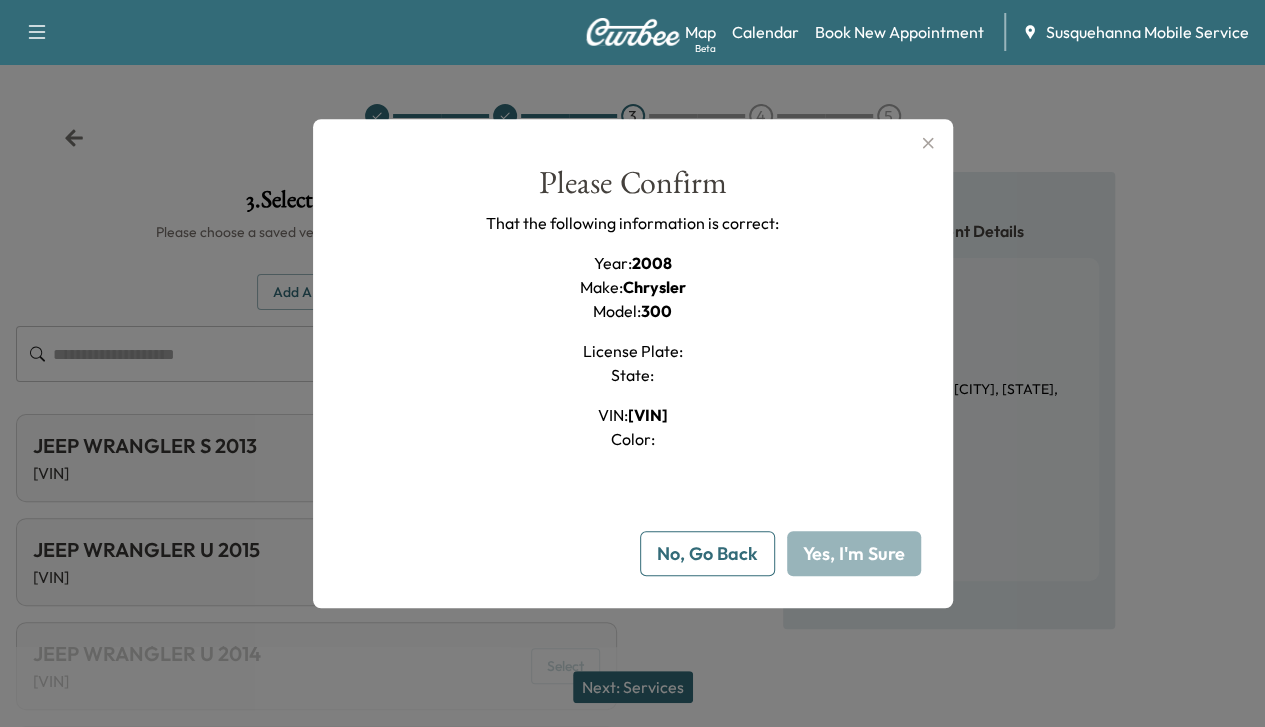 type 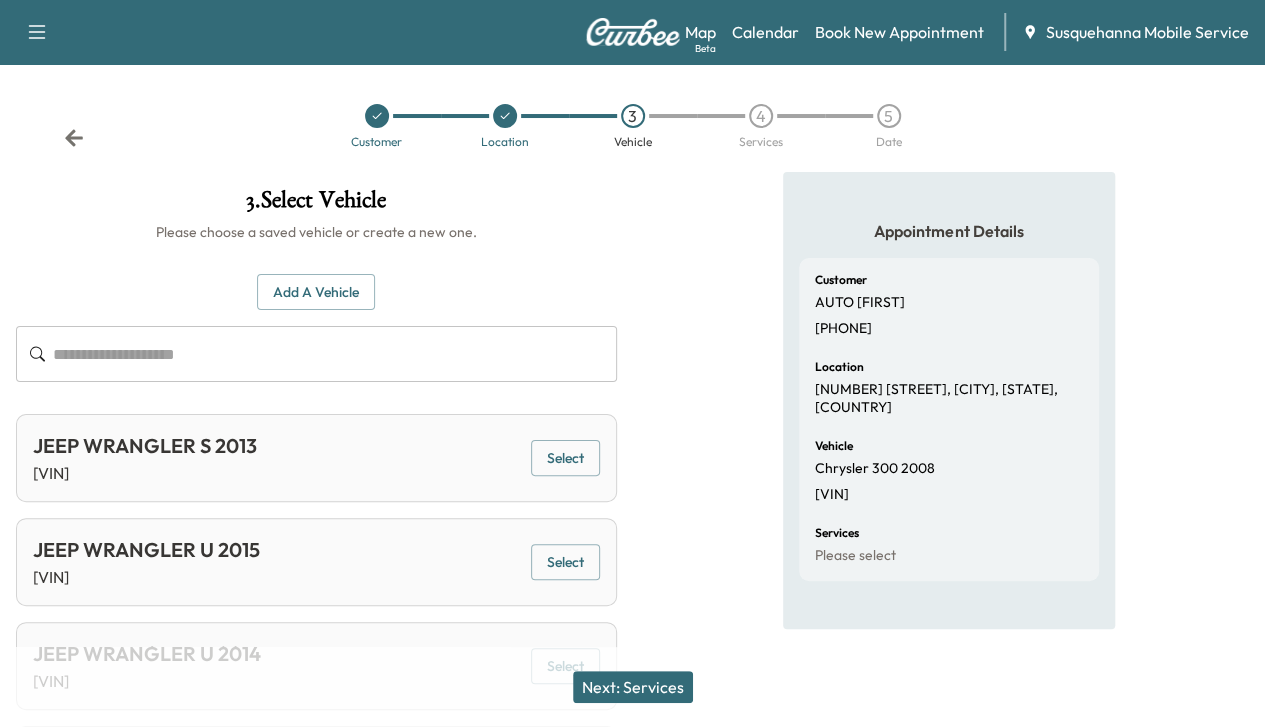click on "Next: Services" at bounding box center (633, 687) 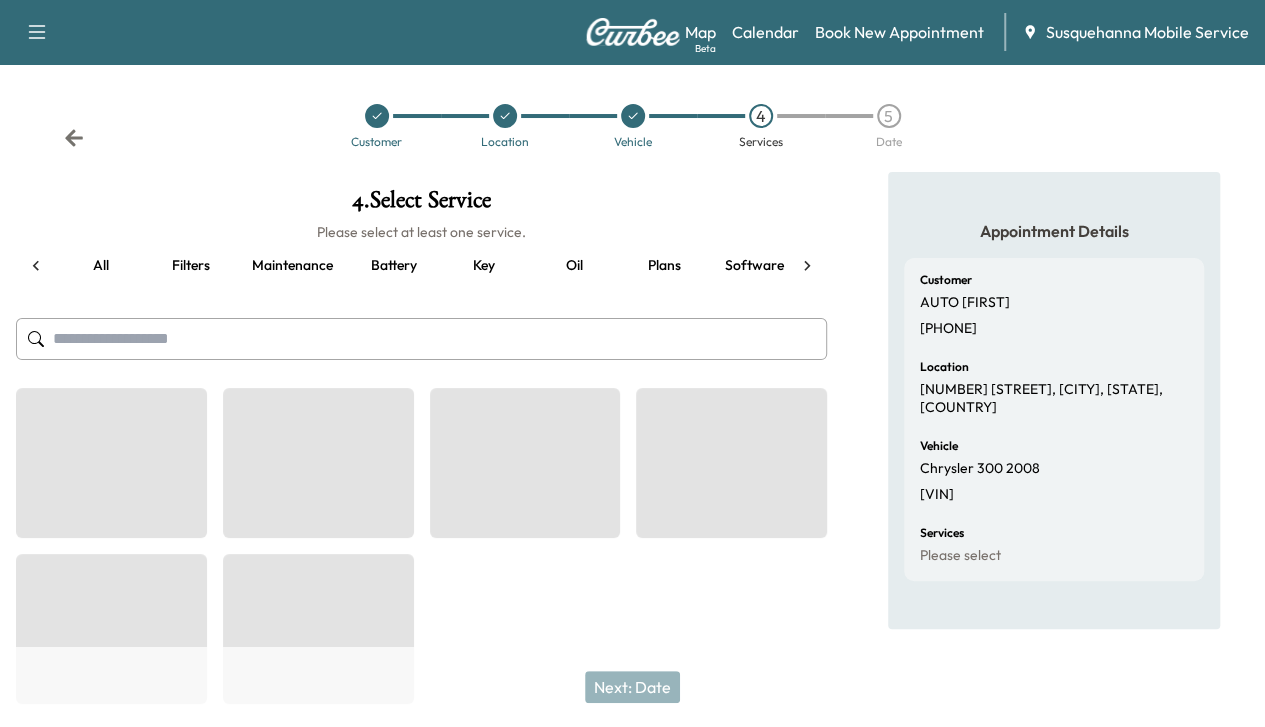 scroll, scrollTop: 0, scrollLeft: 258, axis: horizontal 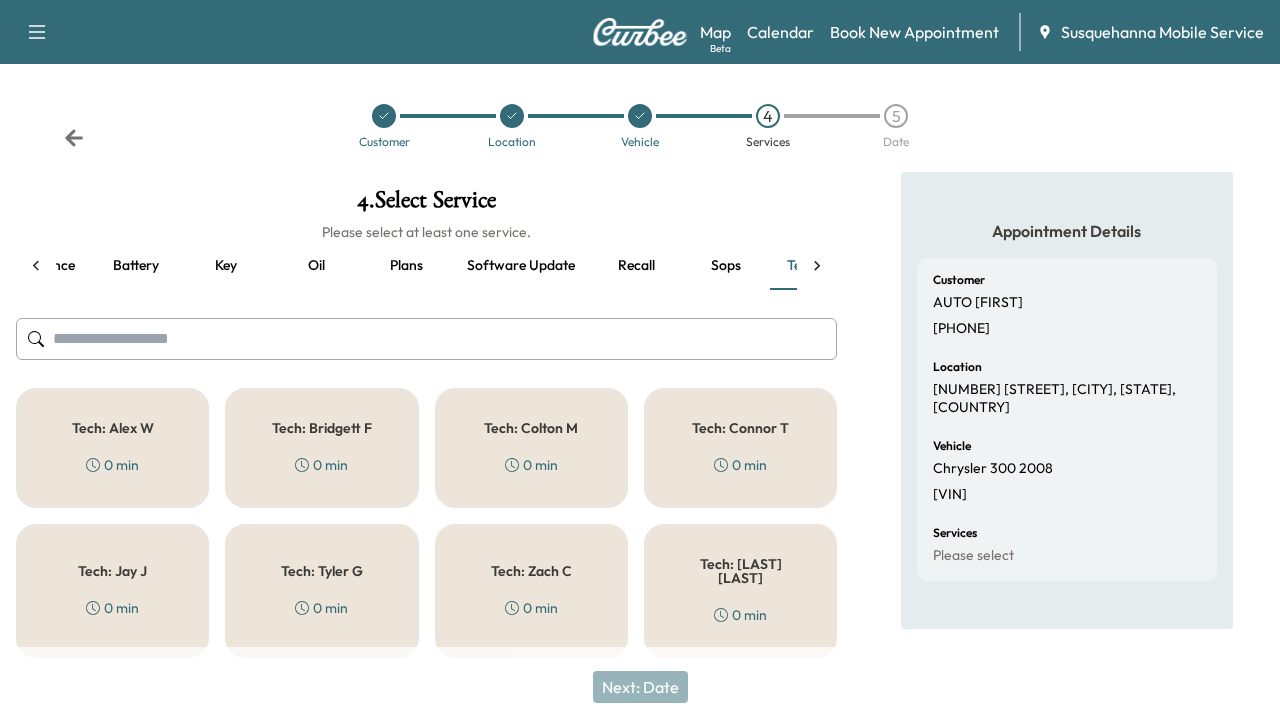 click on "Recall" at bounding box center [636, 266] 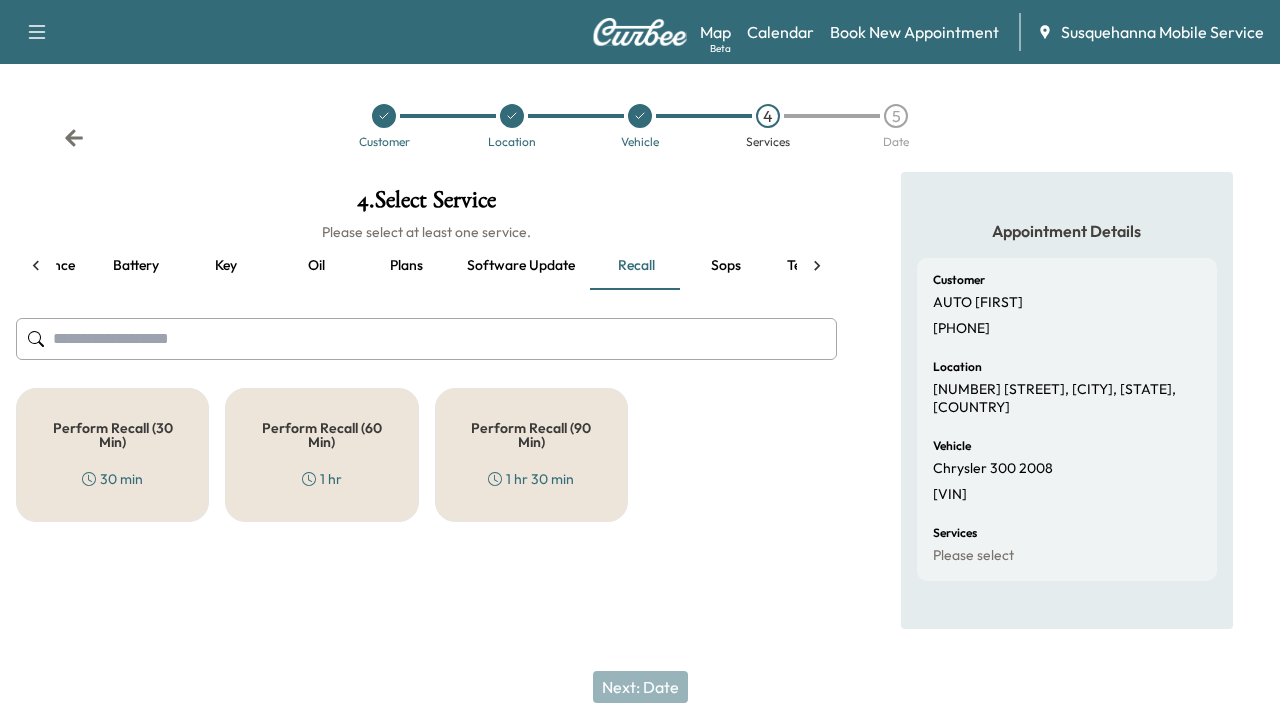 click on "Perform Recall (30 Min) 30 min" at bounding box center (112, 455) 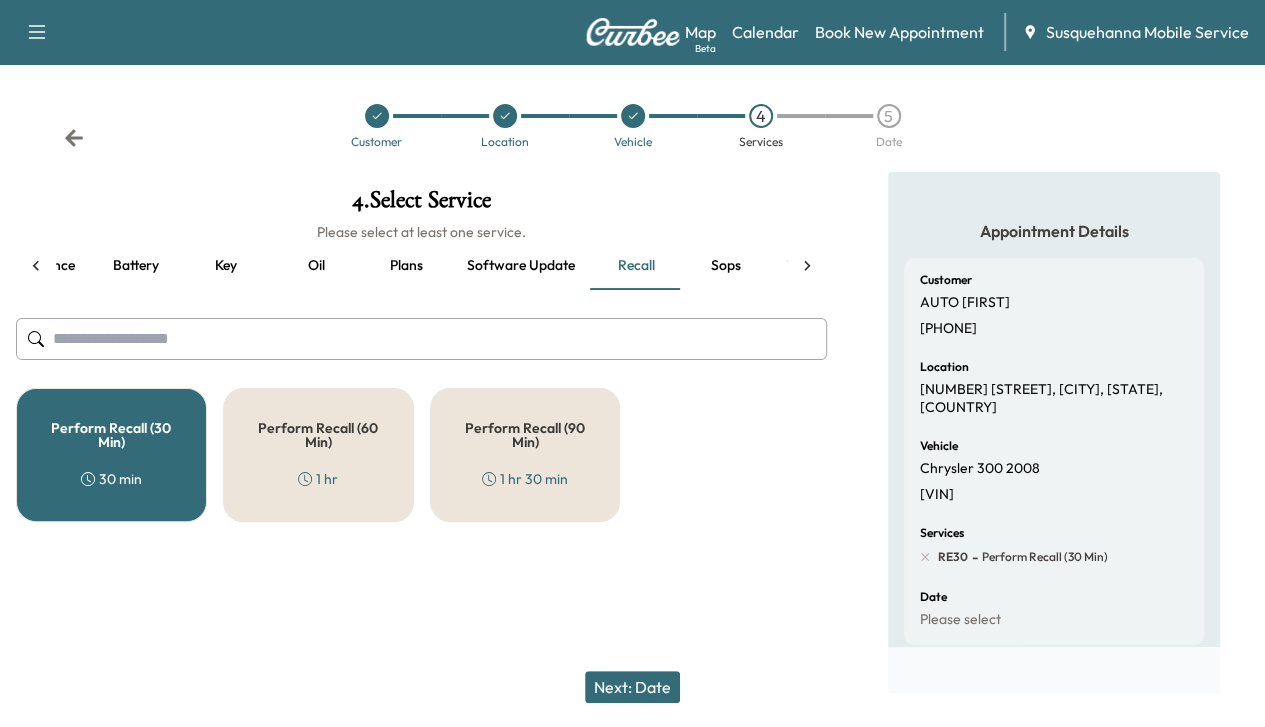 click on "Perform Recall (60 Min) 1 hr" at bounding box center [318, 455] 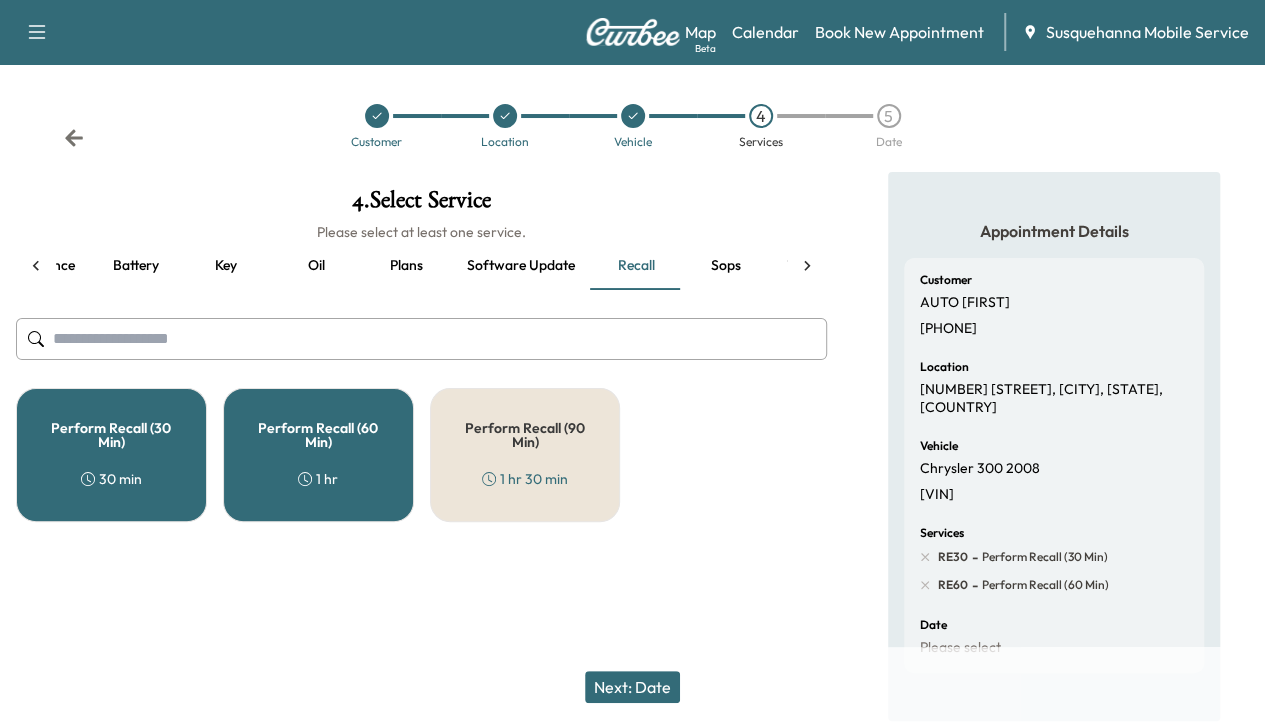 click on "30 min" at bounding box center [111, 479] 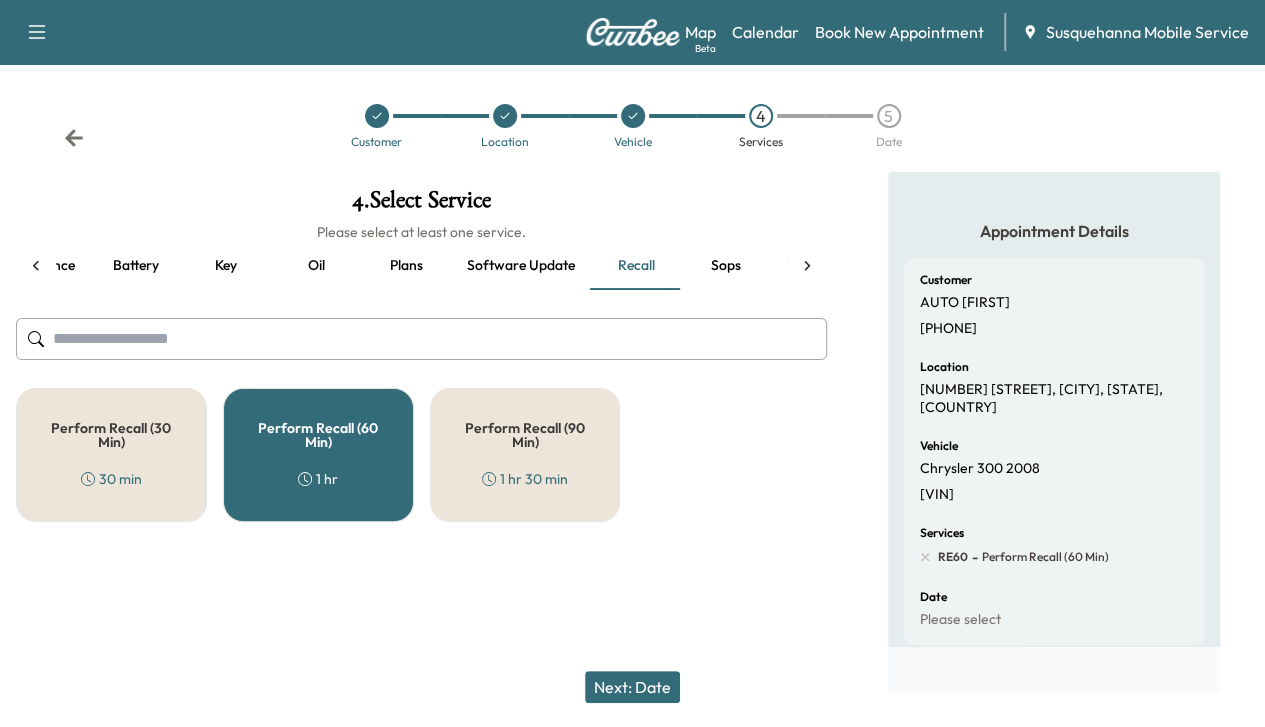 click 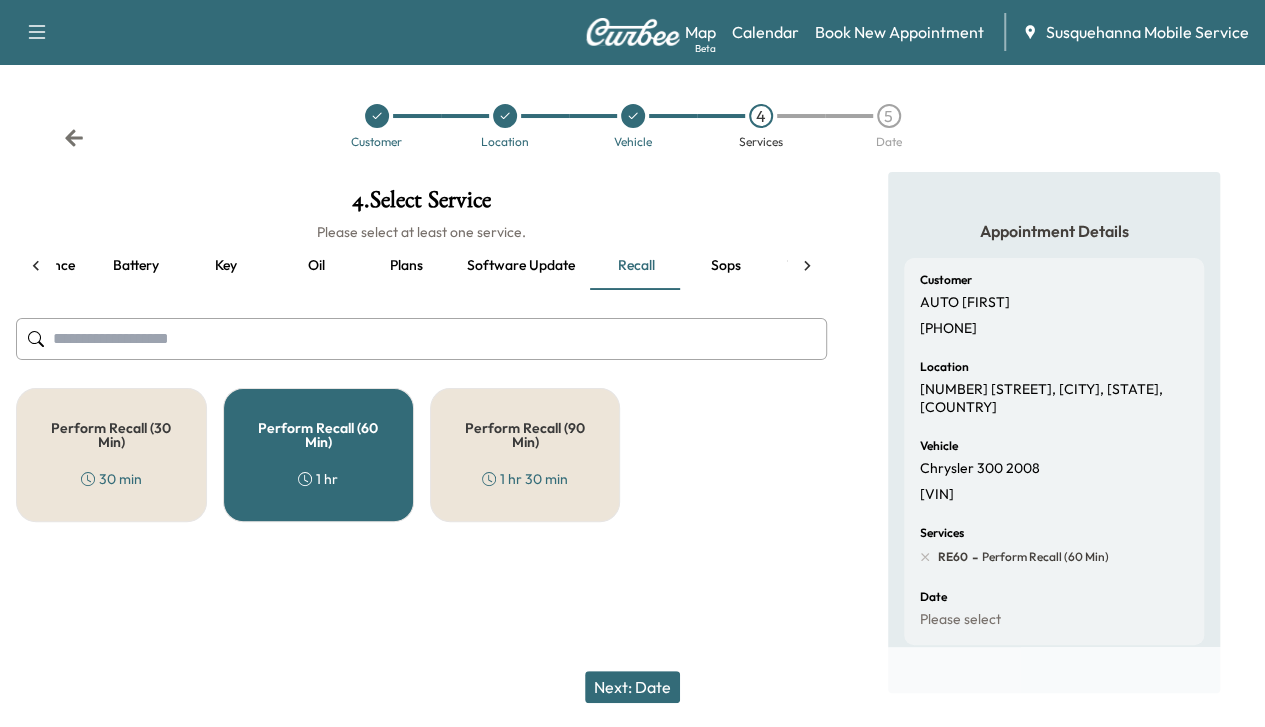 scroll, scrollTop: 0, scrollLeft: 338, axis: horizontal 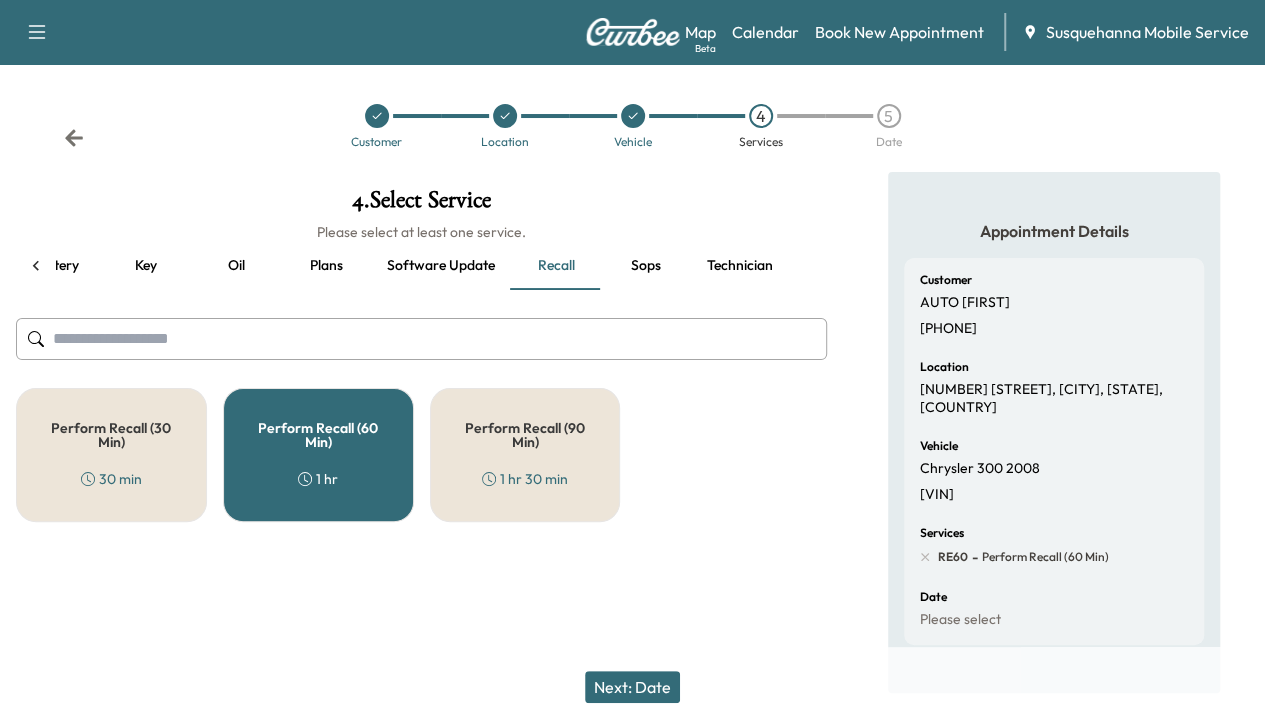 click on "Technician" at bounding box center (740, 266) 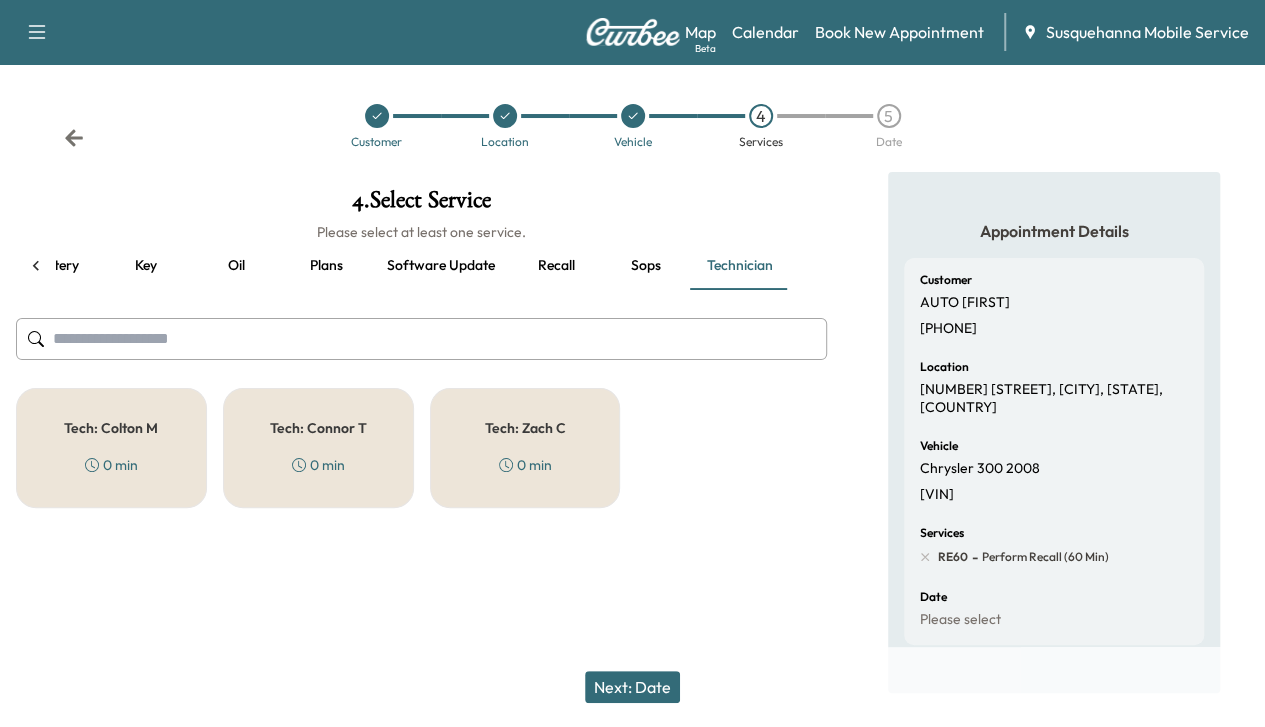 click on "Tech: Connor T 0 min" at bounding box center [318, 448] 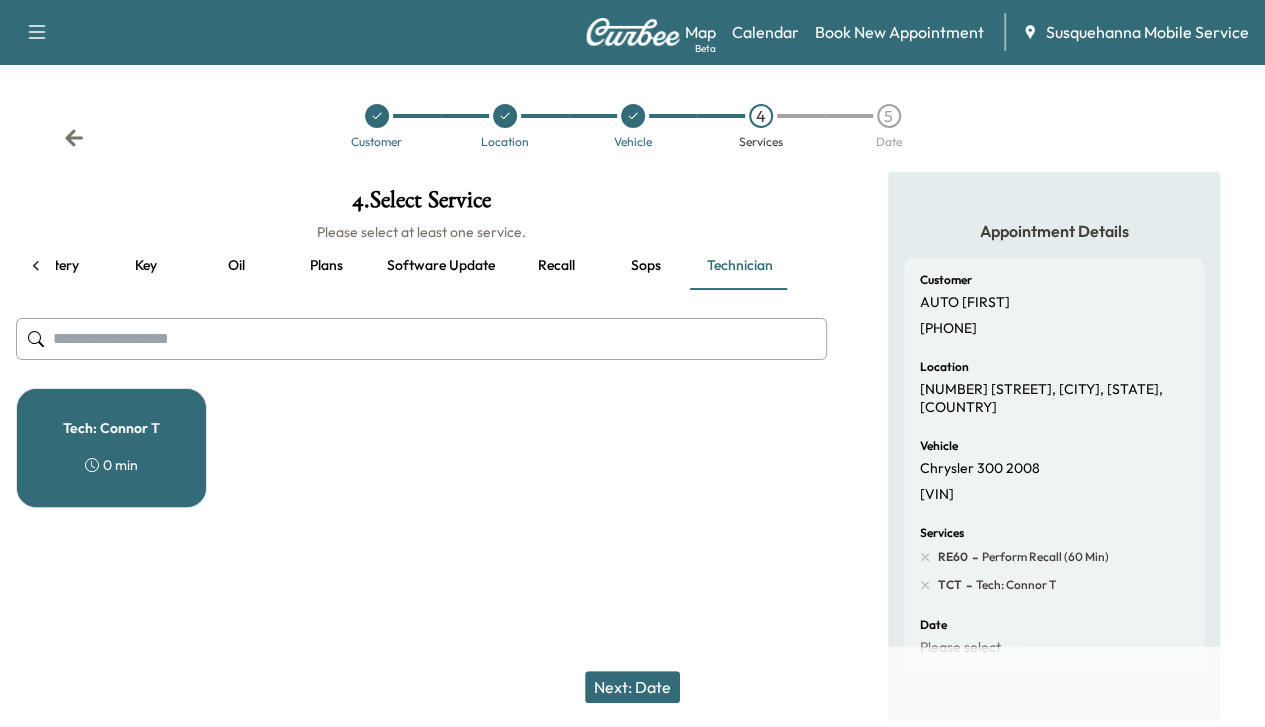 click on "Next: Date" at bounding box center [632, 687] 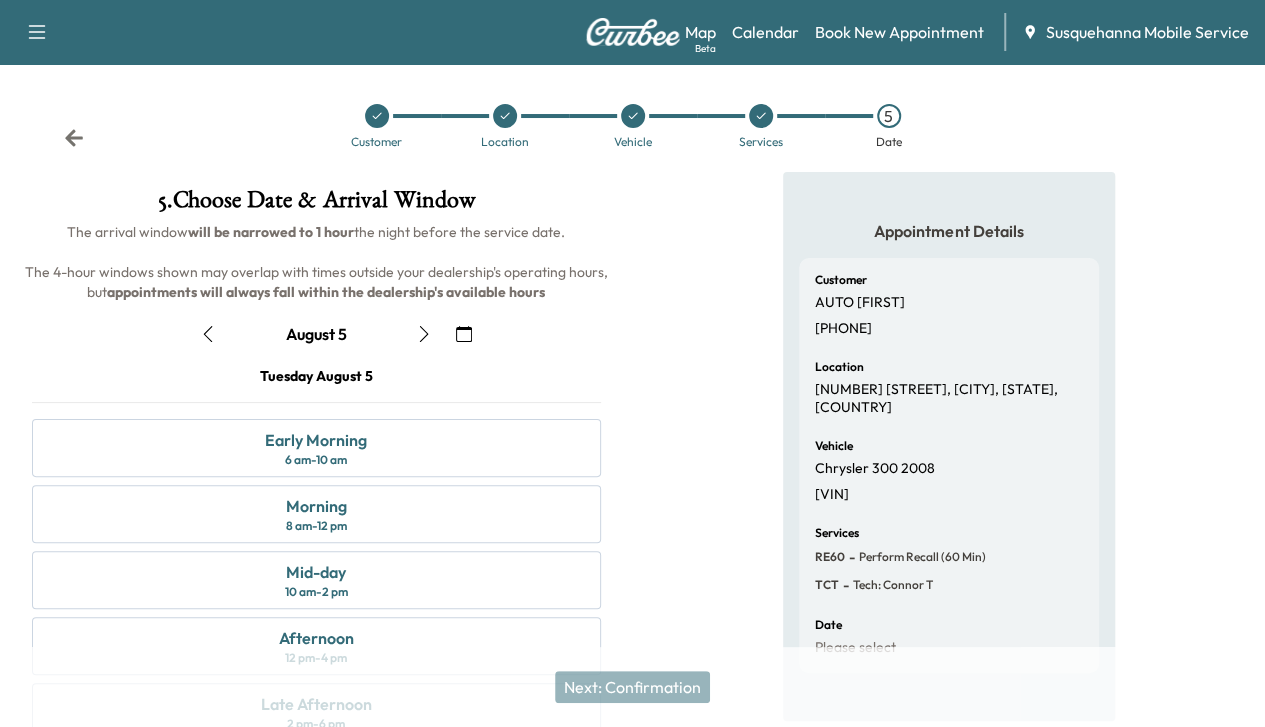 click 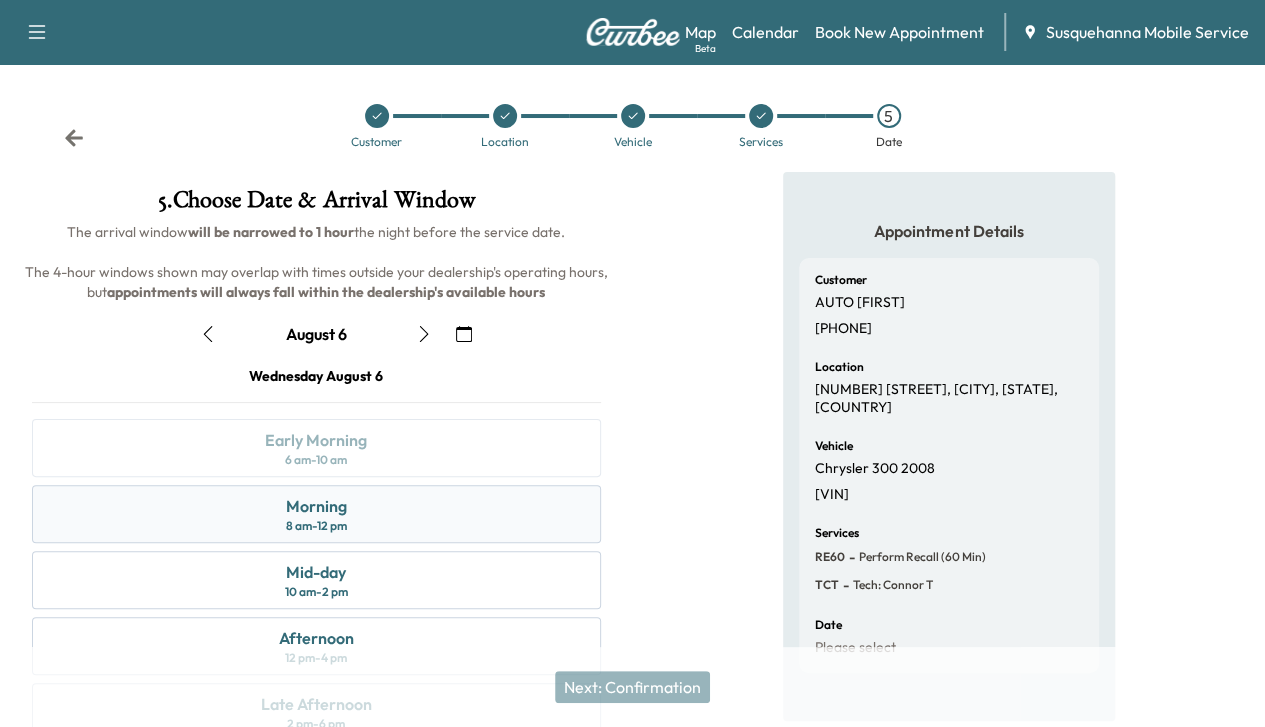 click on "Morning" at bounding box center (316, 506) 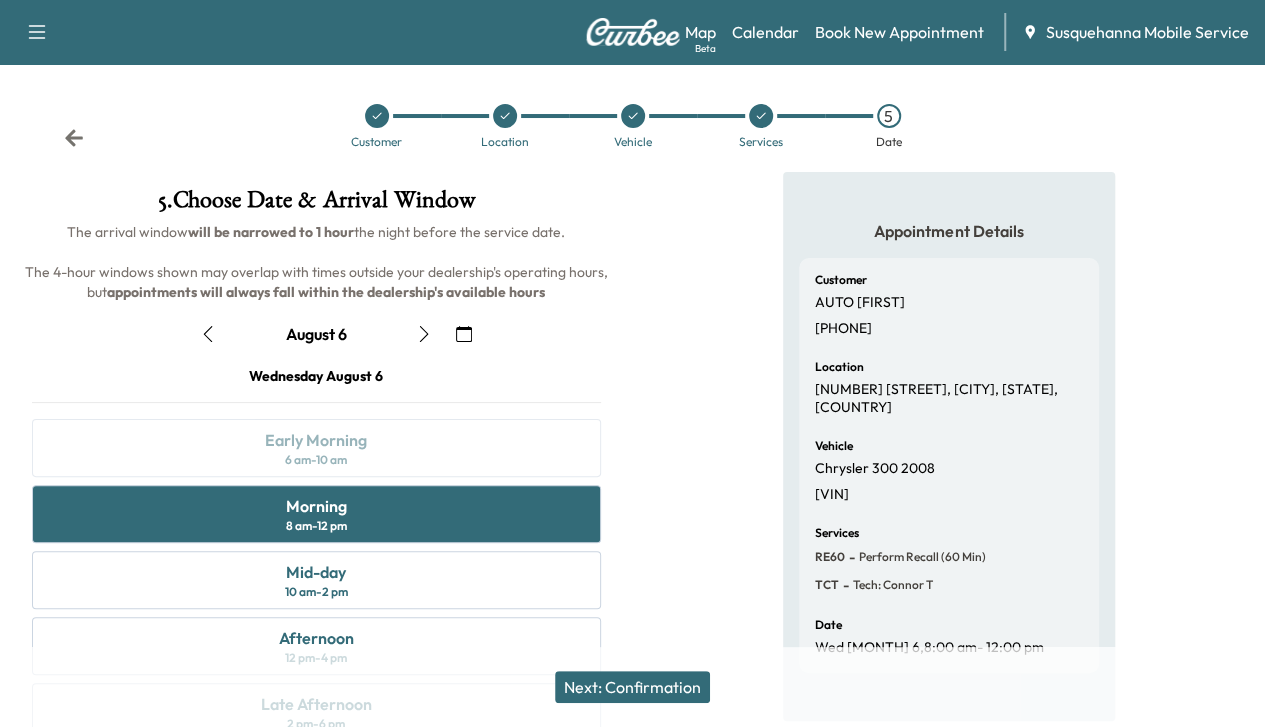 click on "Next: Confirmation" at bounding box center (632, 687) 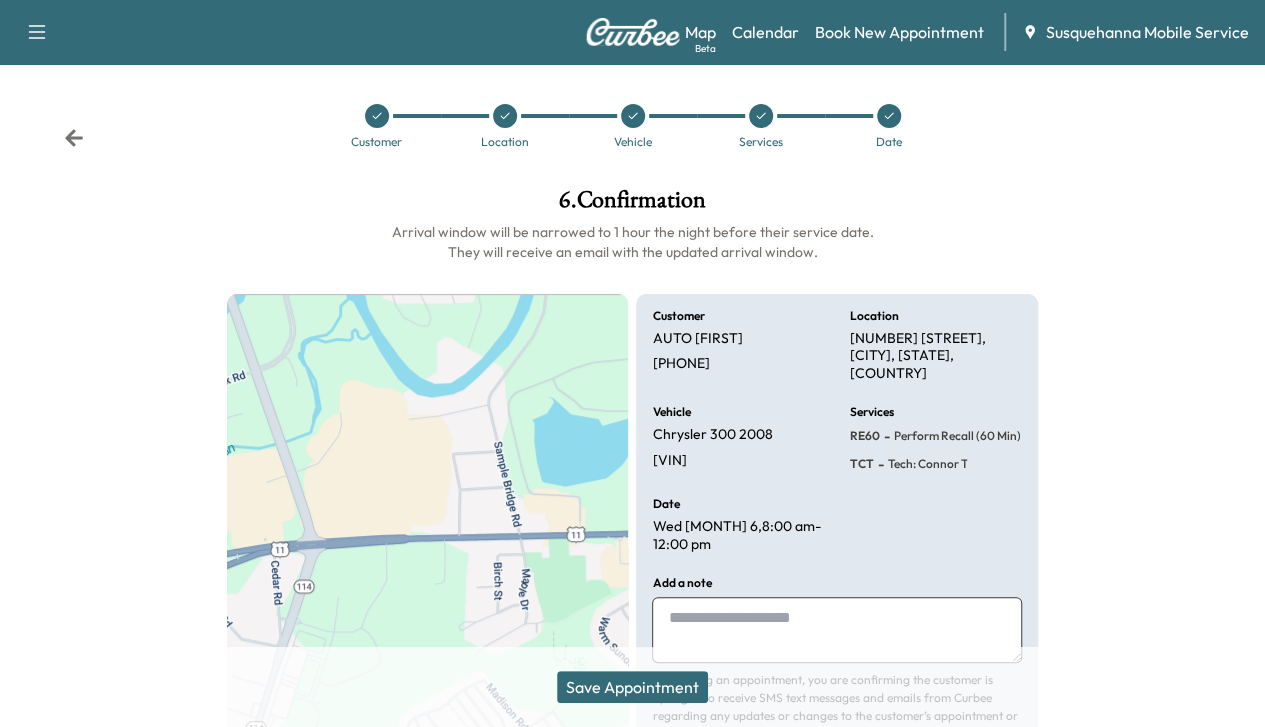 click on "Save Appointment" at bounding box center [632, 687] 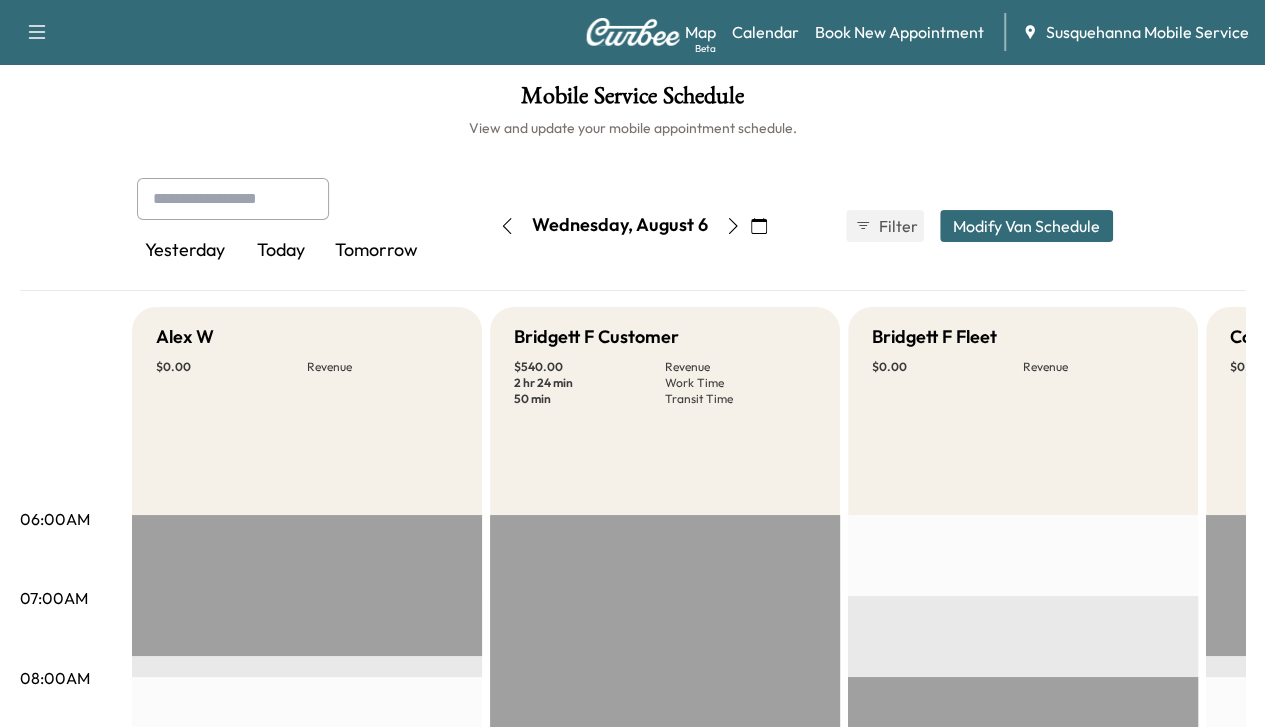 click on "Yesterday Today Tomorrow Wednesday, [MONTH] [DAY], [YEAR] S M T W T F S   27   28   29   30   31   1   2   3   4   5   6   7   8   9   10   11   12   13   14   15   16   17   18   19   20   21   22   23   24   25   26   27   28   29   30   31   1   2   3   4   5 Cancel Done Filter Modify Van Schedule Modify Van Schedule Van Schedule for  Wednesday, [MONTH] 06, [YEAR] *  Schedule modified Shift Start Shift End Alex W 7:45 AM **** Start 5:00 PM ** Start Inactive Bridgett F Fleet 6:00 AM * Start 8:00 AM * Start Inactive Jay J Customer 8:45 AM **** Start 2:30 PM **** Start Inactive Colton M 7:45 AM **** Start 5:00 PM ** Start Inactive Zach C Fleet 6:00 AM * Start 8:00 AM * Start Inactive Tyler G 7:45 AM **** Start 5:00 PM ** Start Inactive James F 7:45 AM **** Start 5:00 PM ** Start Inactive Jeff B 7:45 AM **** Start 5:00 PM ** Start Inactive Zeke I Fleet - Start - Start Inactive Last Modified by  [NAME]  @   11:35 AM  on July 31, [YEAR] Zeke I Customer - Start - Start Inactive Last Modified by  [NAME]  @" at bounding box center [633, 226] 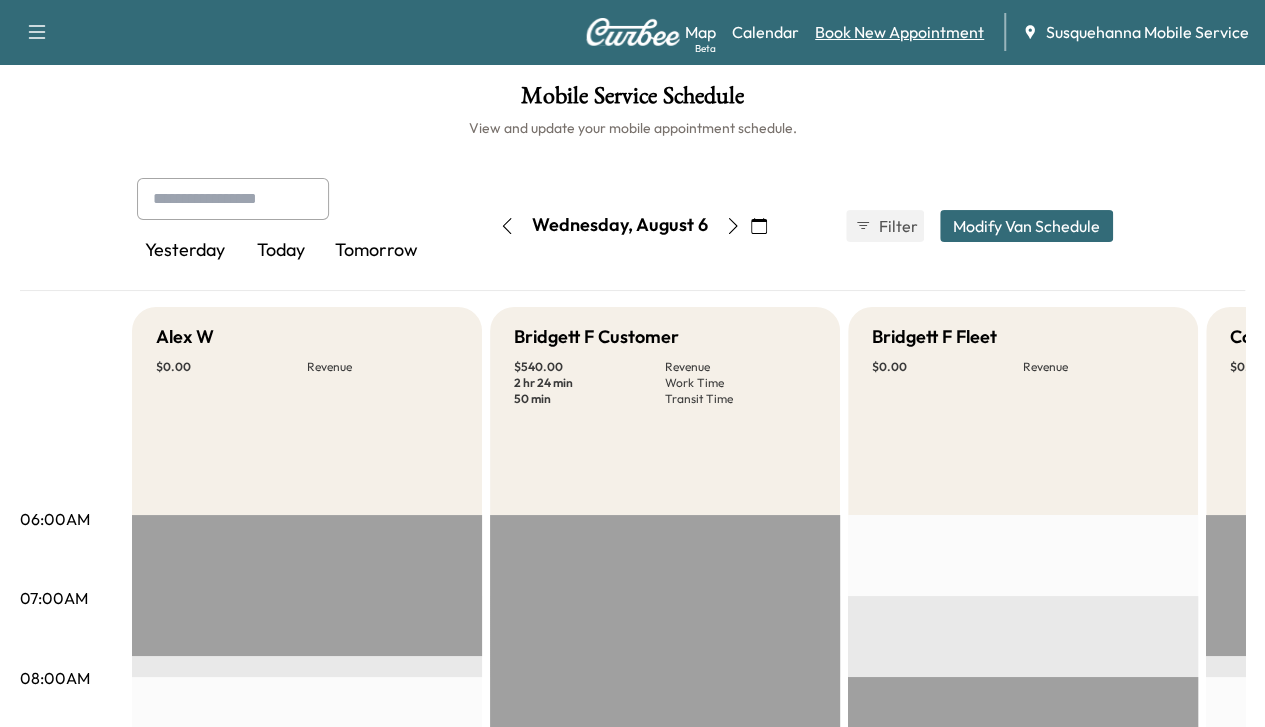 click on "Book New Appointment" at bounding box center [899, 32] 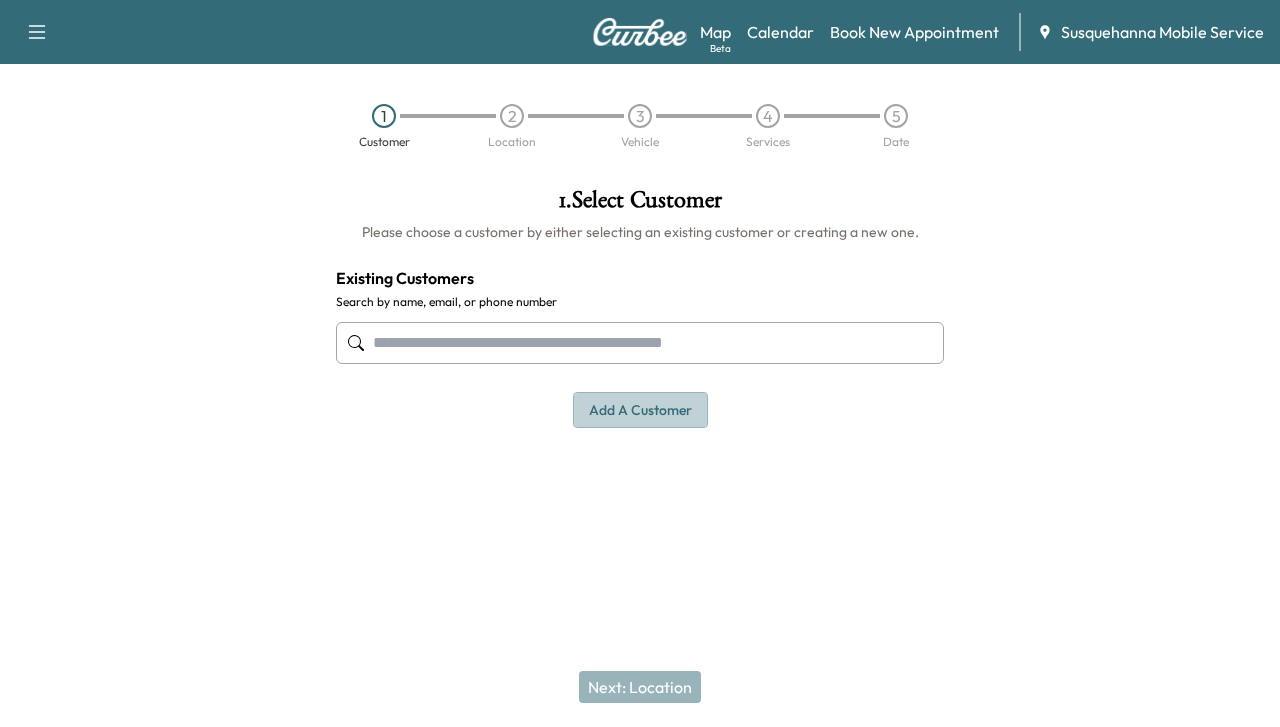 click on "Add a customer" at bounding box center [640, 410] 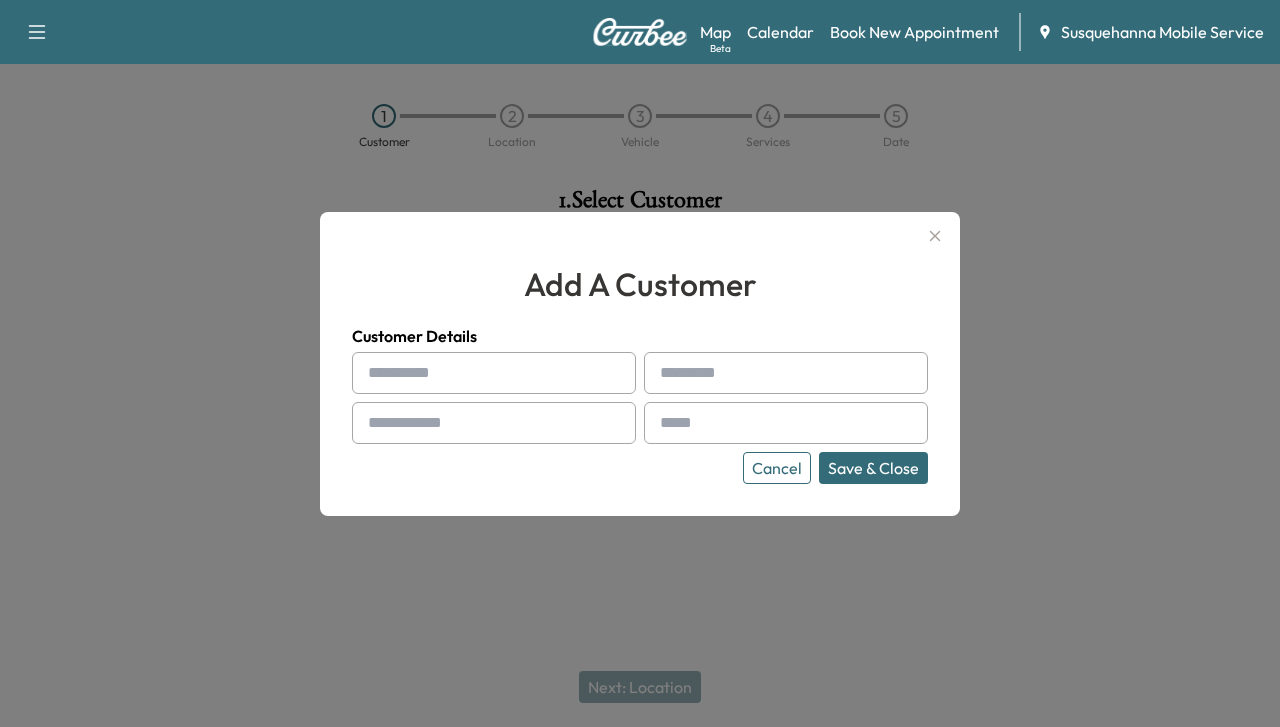 click on "Cancel" at bounding box center [777, 468] 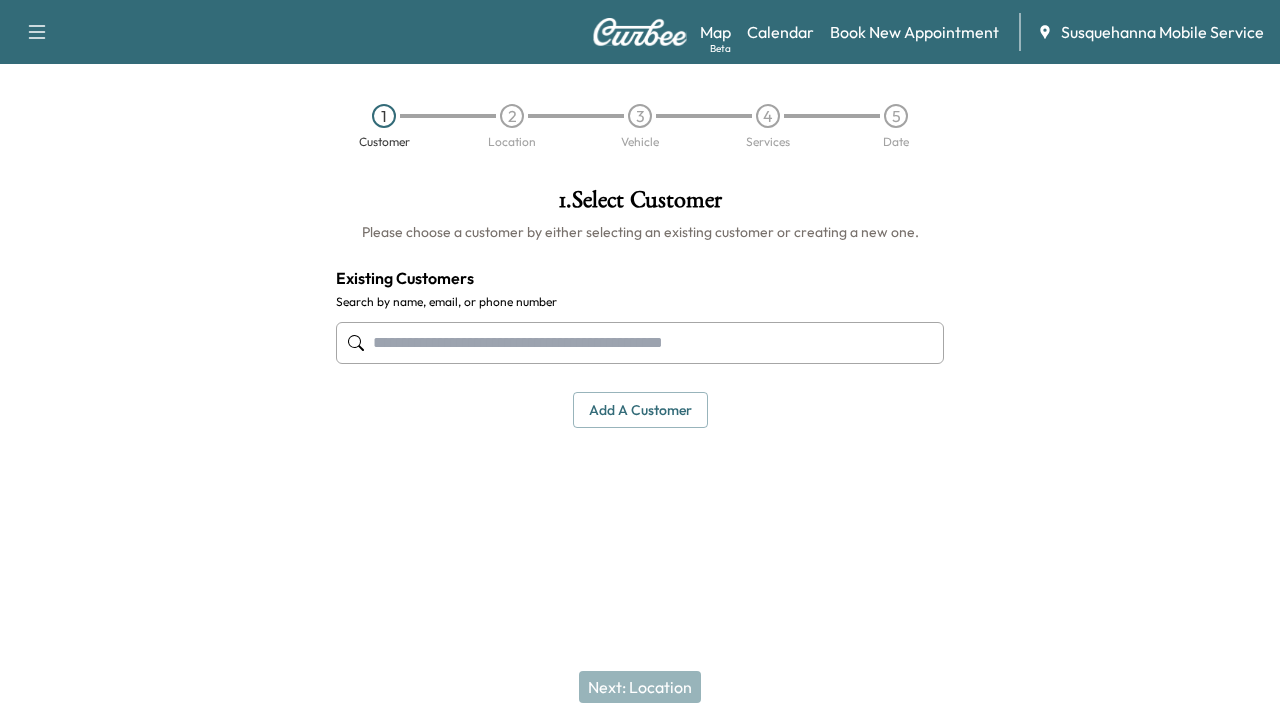 click at bounding box center [640, 343] 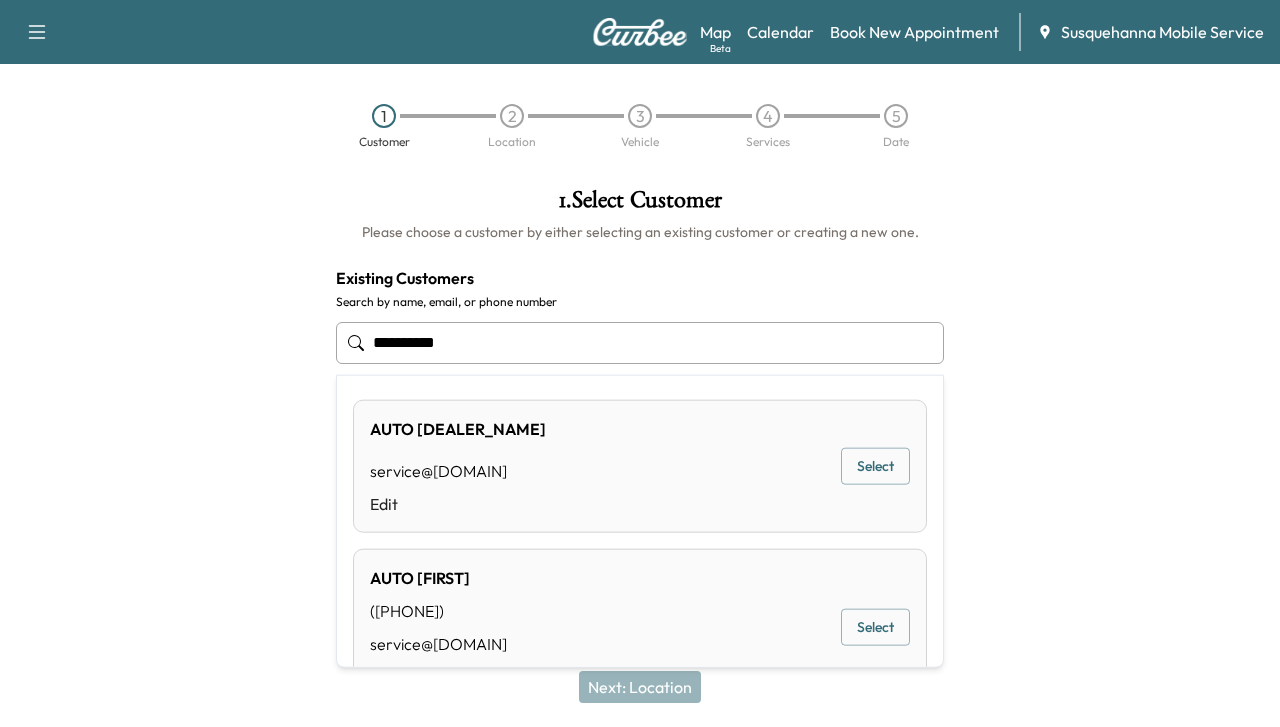 click on "**********" at bounding box center [640, 343] 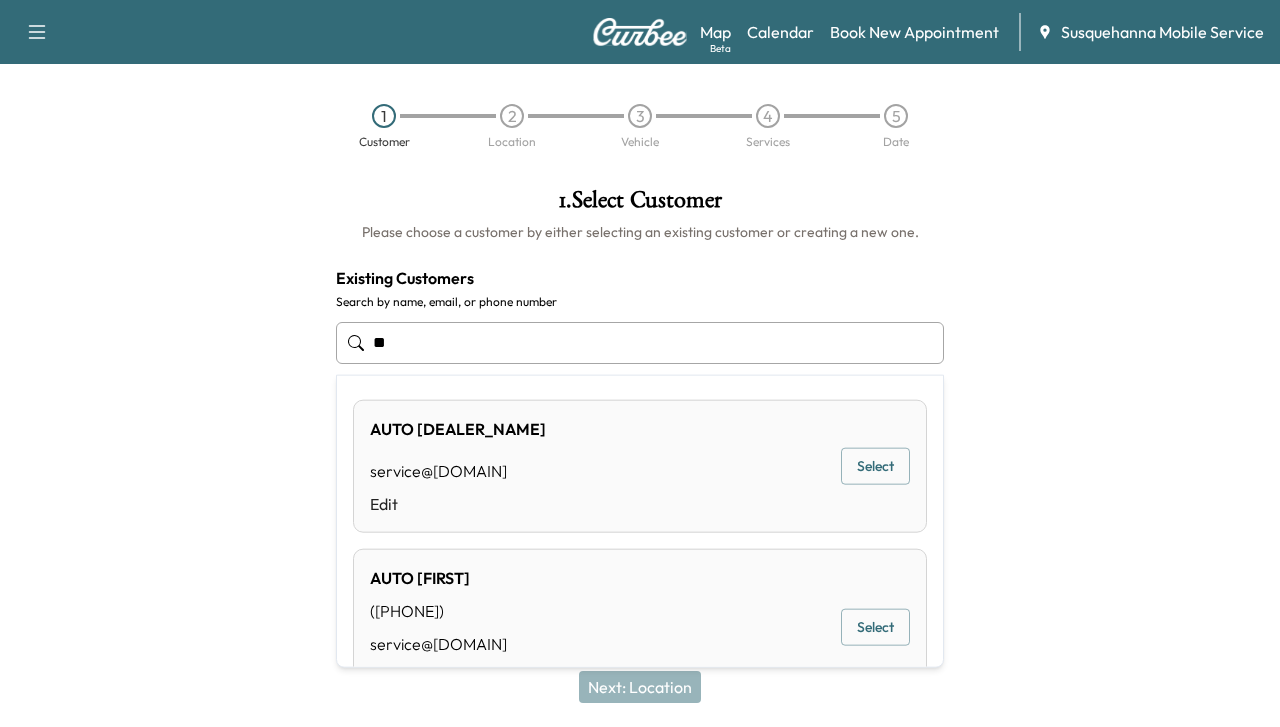 type on "*" 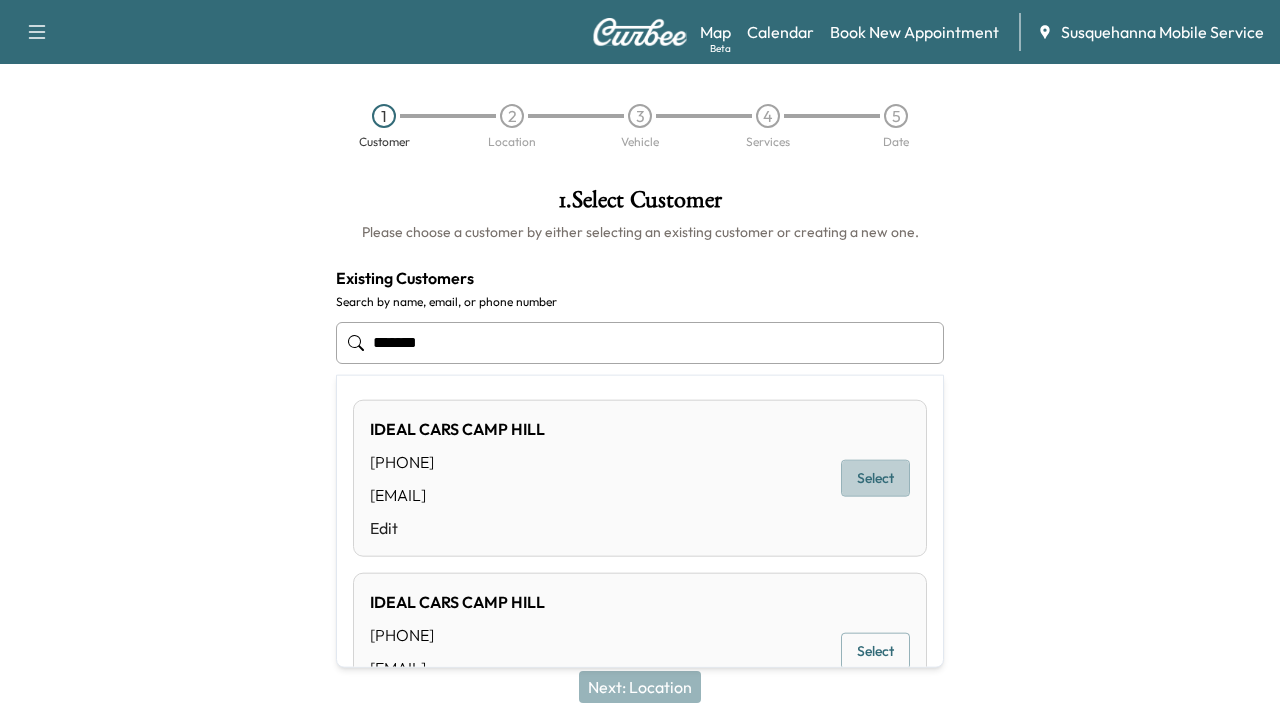 click on "Select" at bounding box center [875, 478] 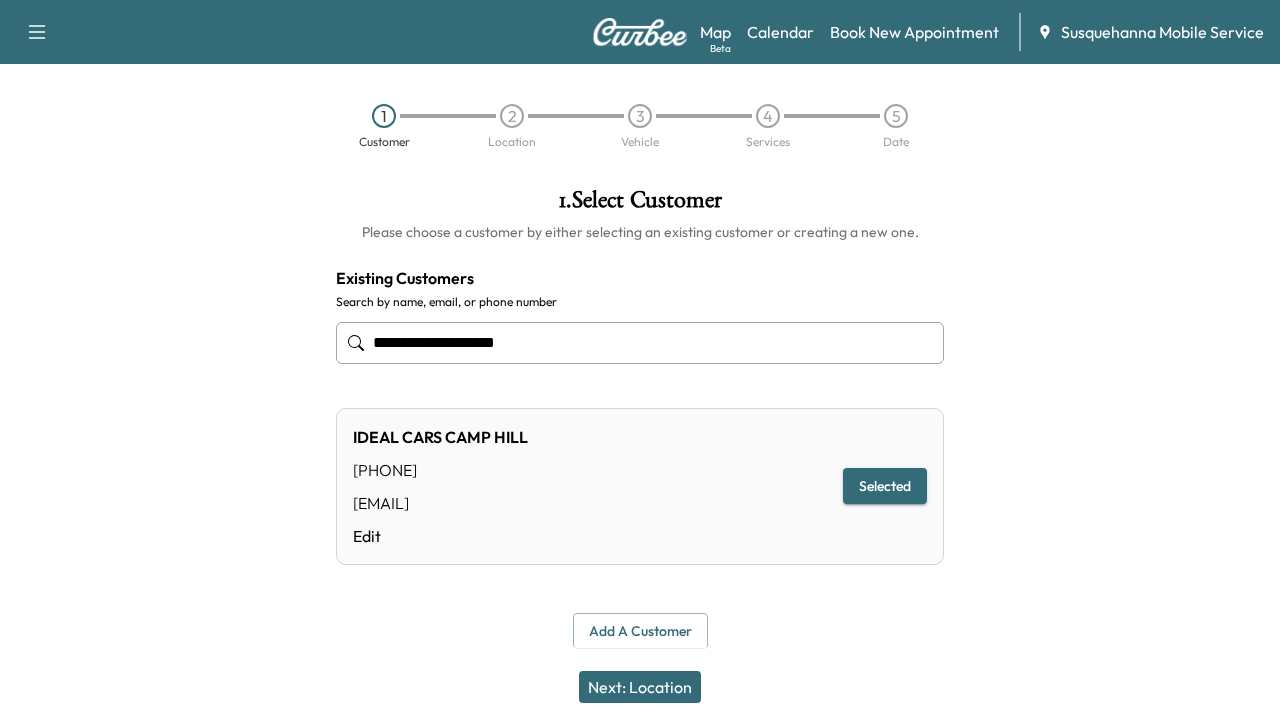 type on "**********" 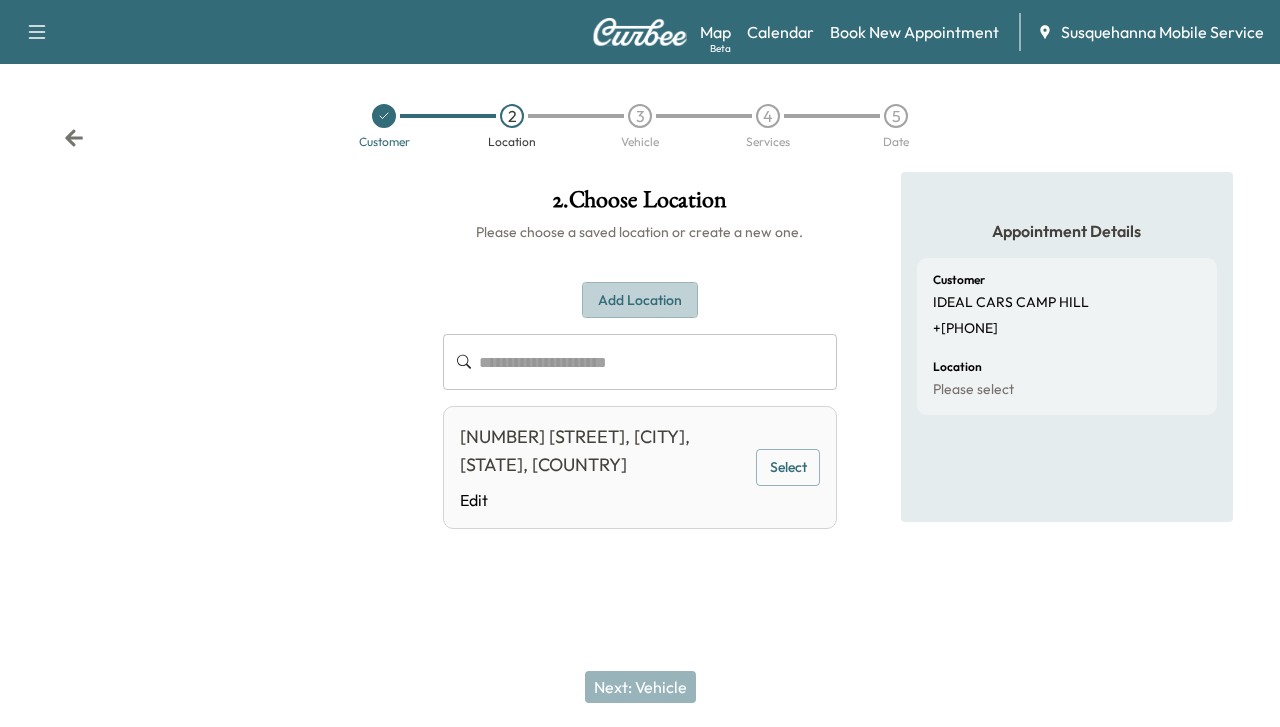 click on "Add Location" at bounding box center [640, 300] 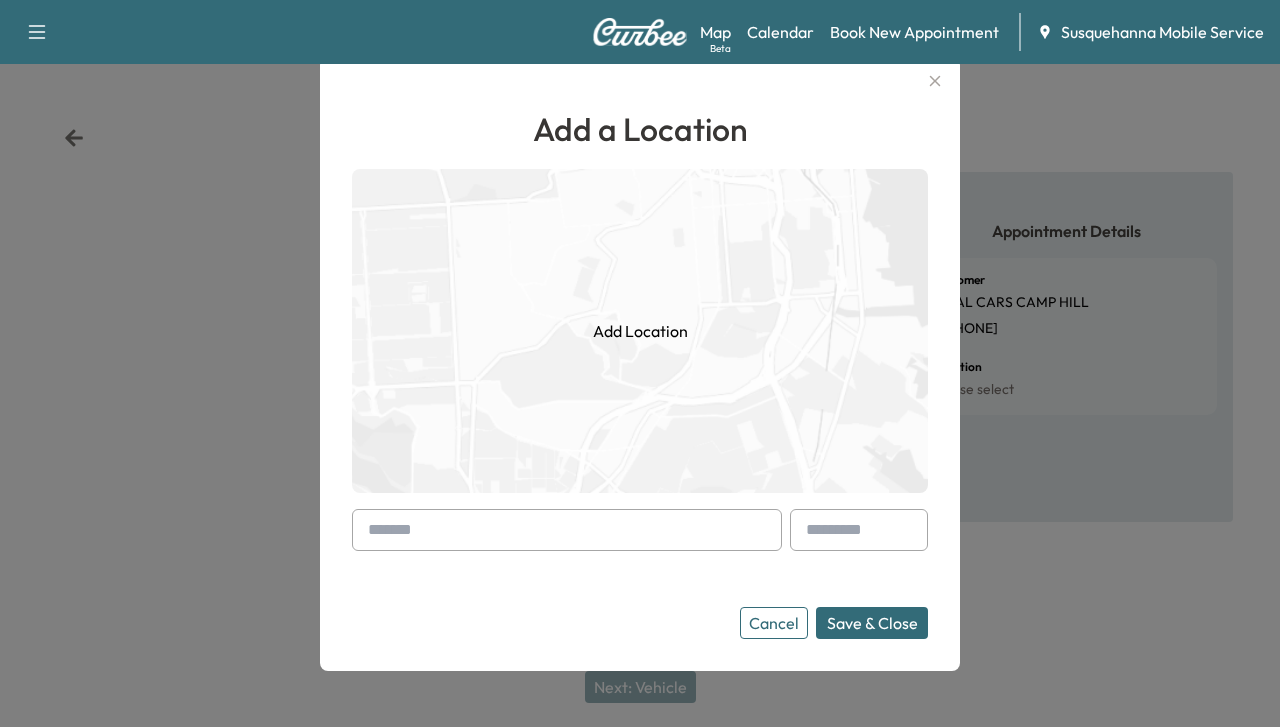 click 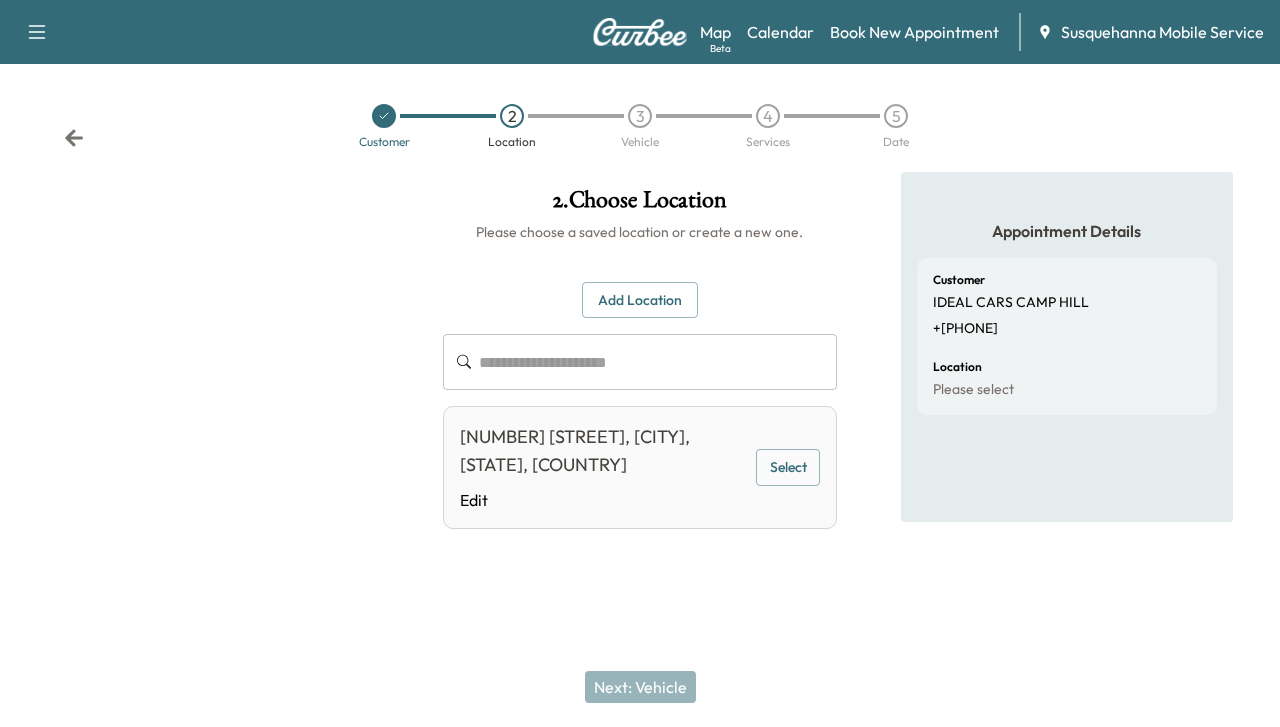 click on "Select" at bounding box center [788, 467] 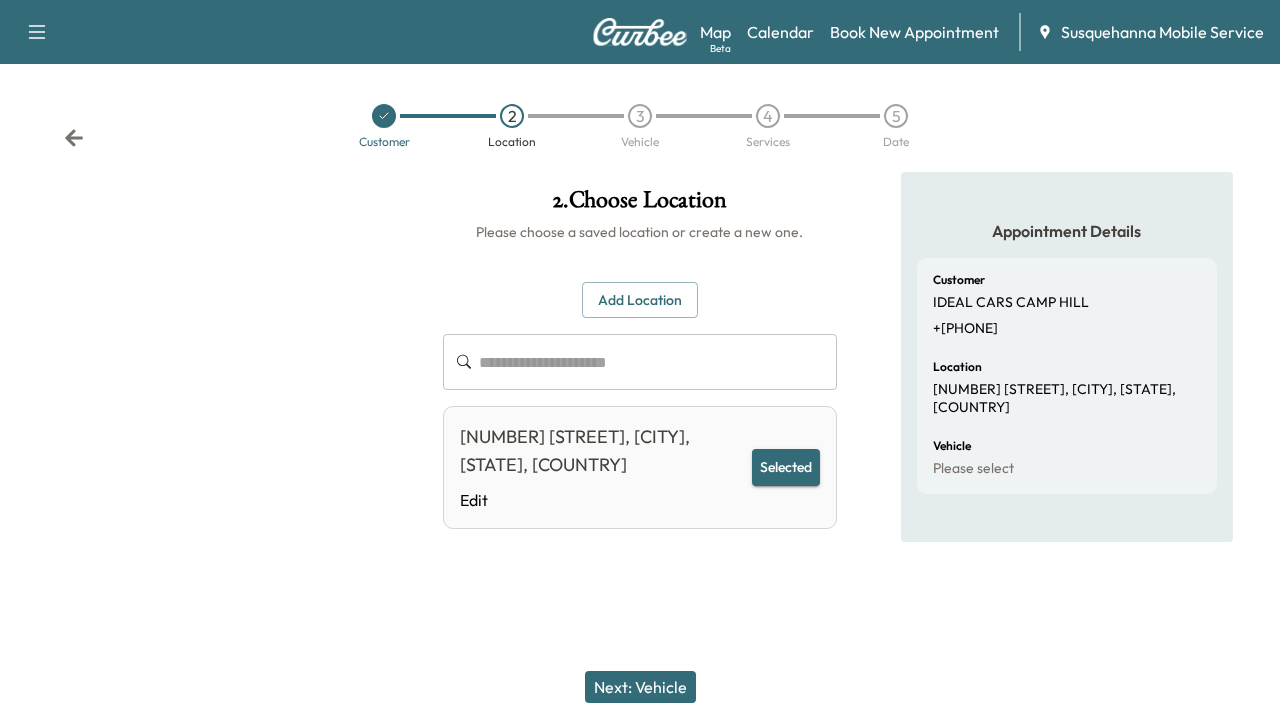 click on "Next: Vehicle" at bounding box center [640, 687] 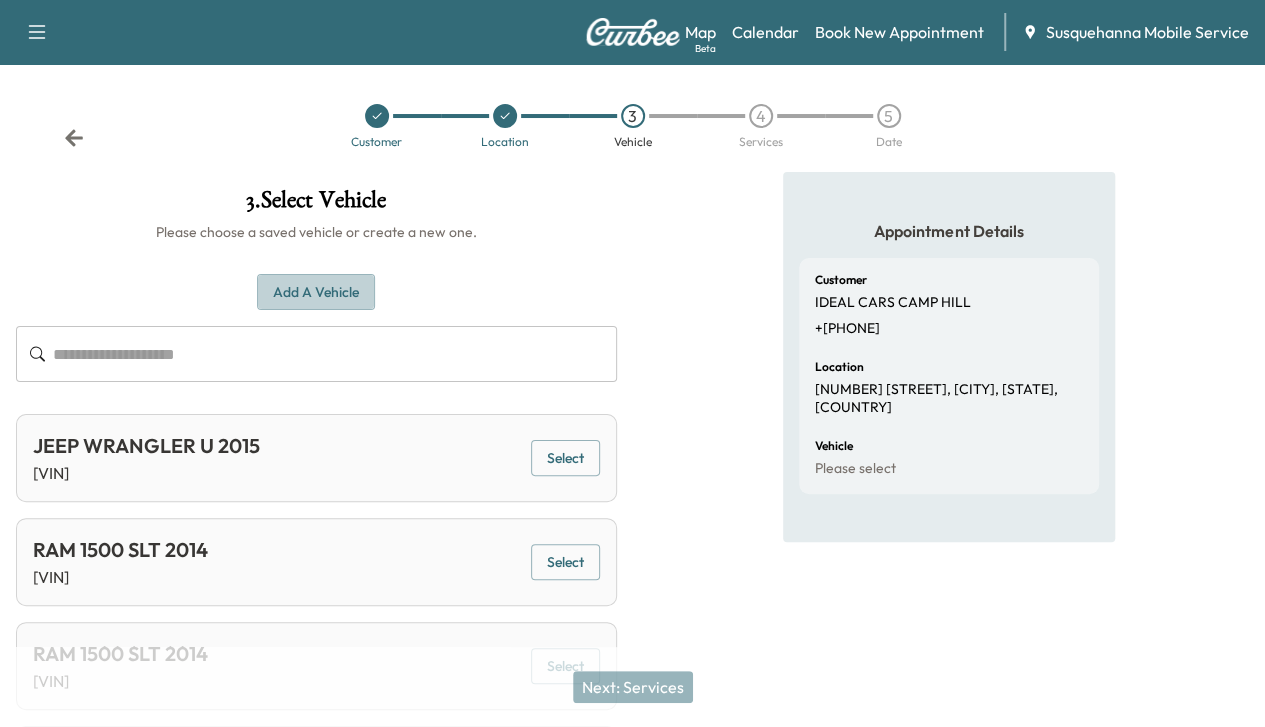 click on "Add a Vehicle" at bounding box center [316, 292] 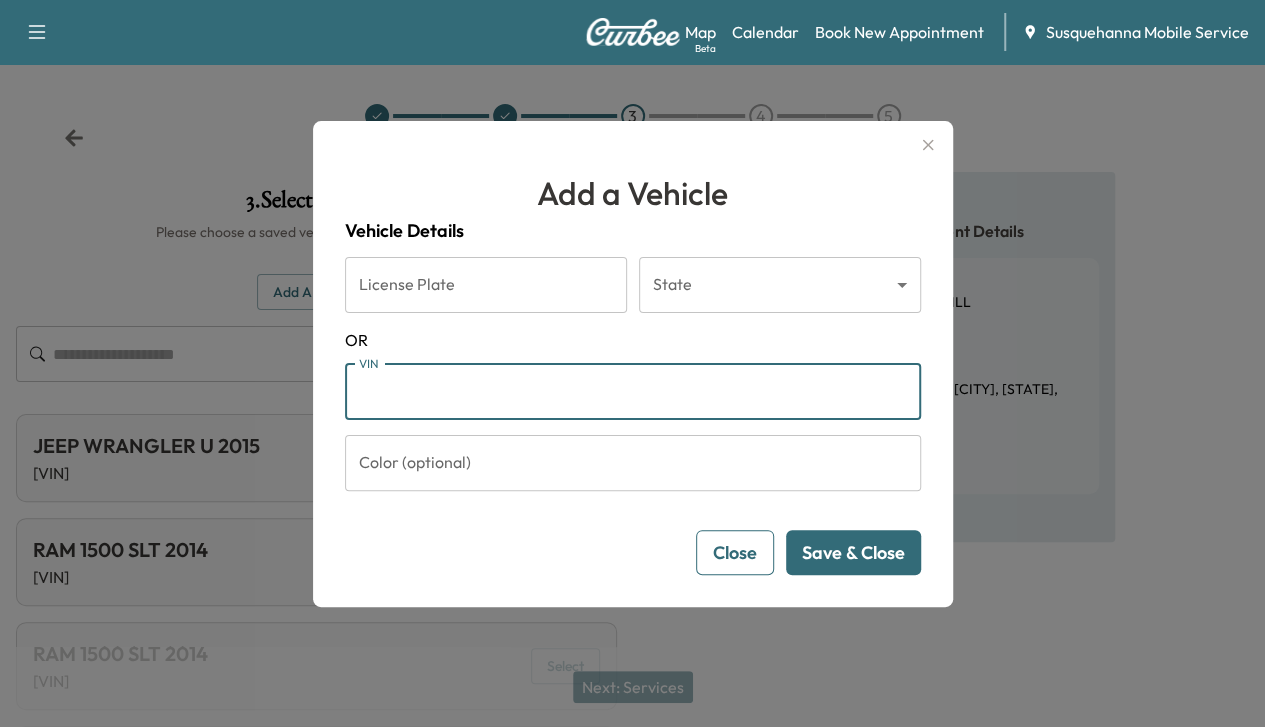 paste on "**********" 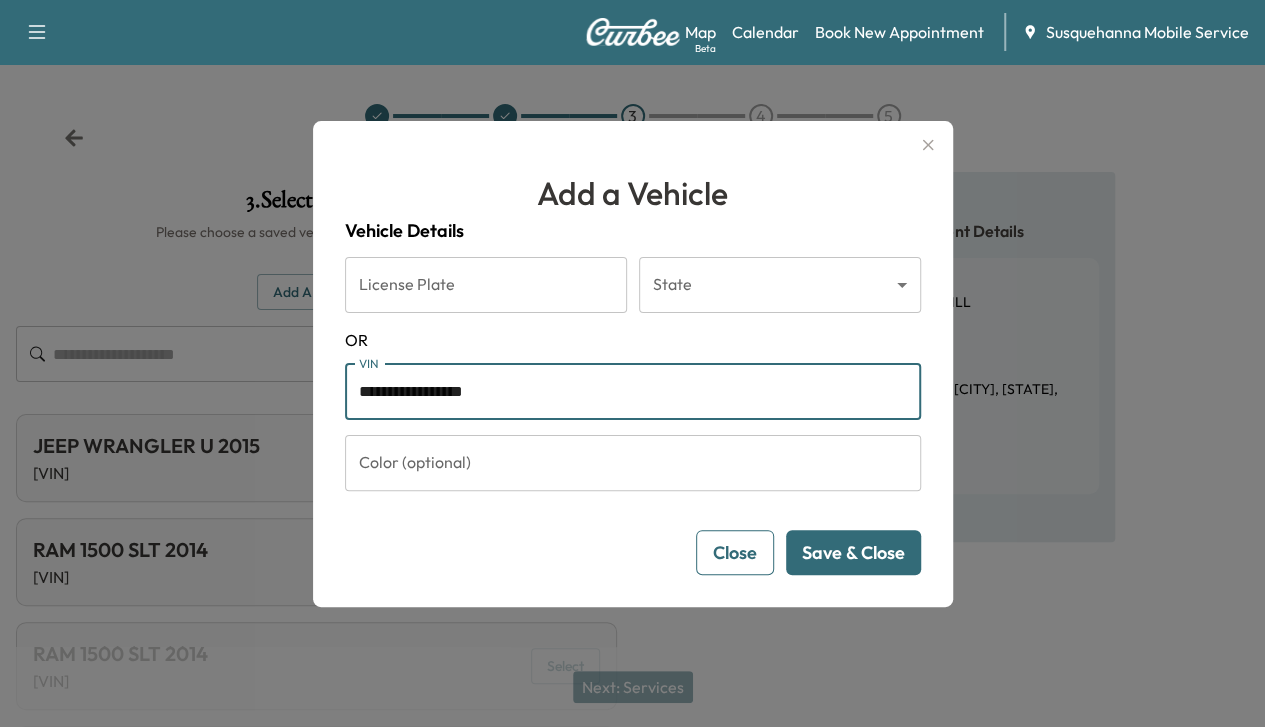 type on "**********" 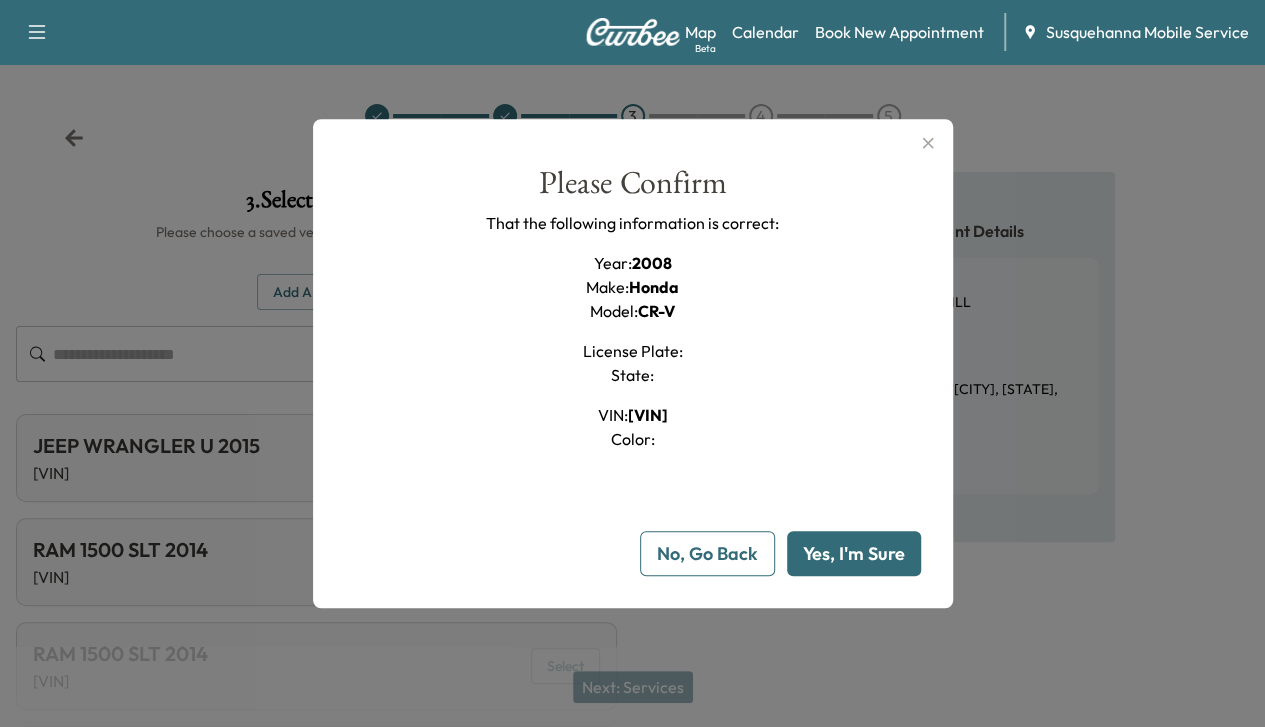 click on "Yes, I'm Sure" at bounding box center (854, 553) 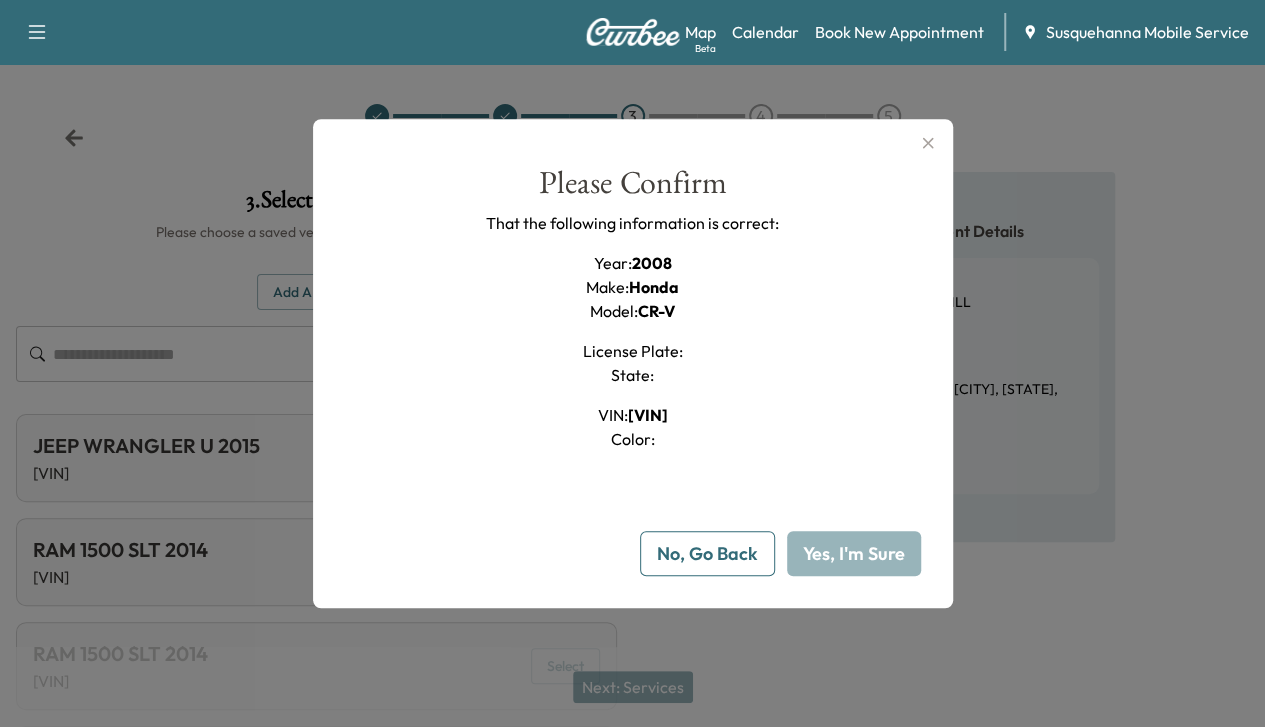 type 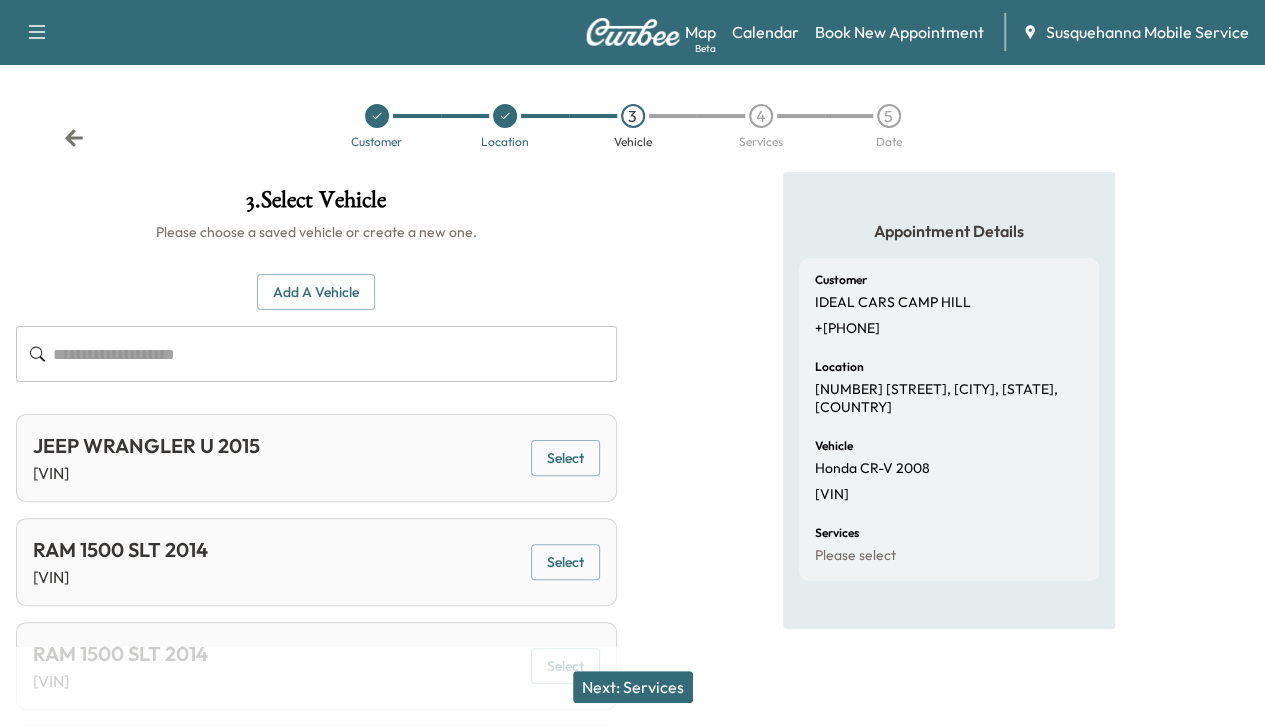 click on "Next: Services" at bounding box center (633, 687) 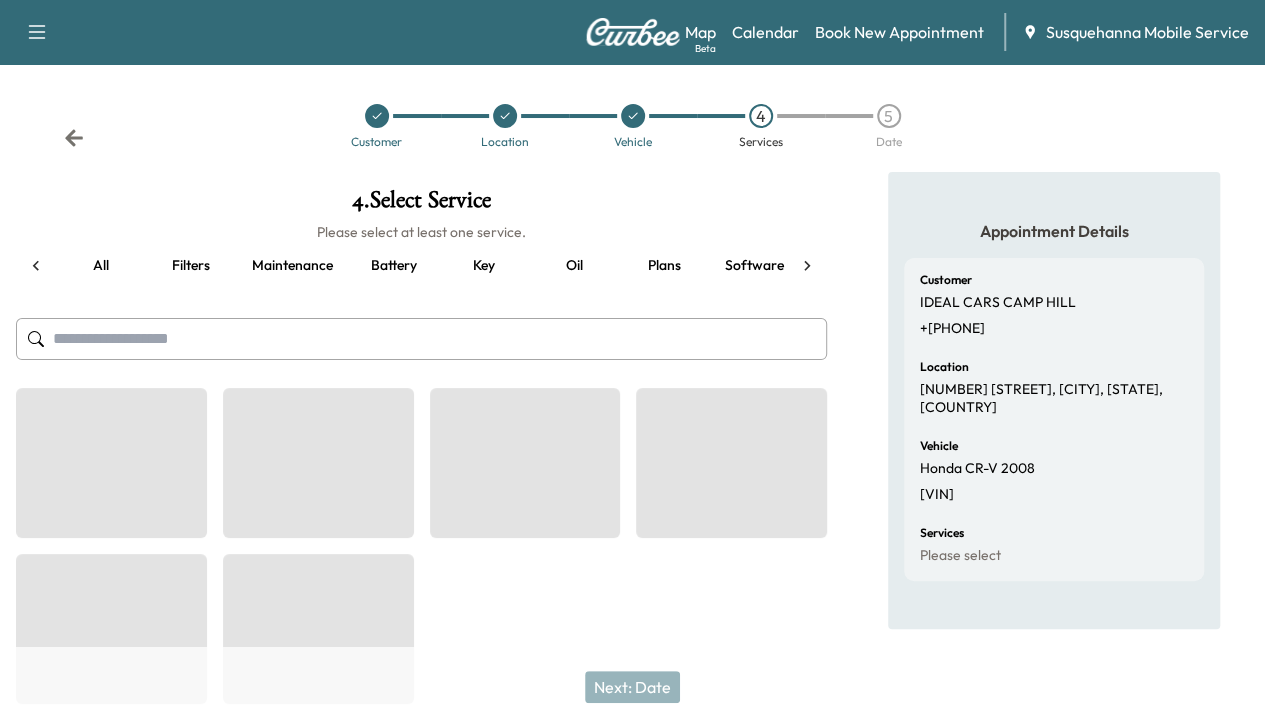 scroll, scrollTop: 0, scrollLeft: 258, axis: horizontal 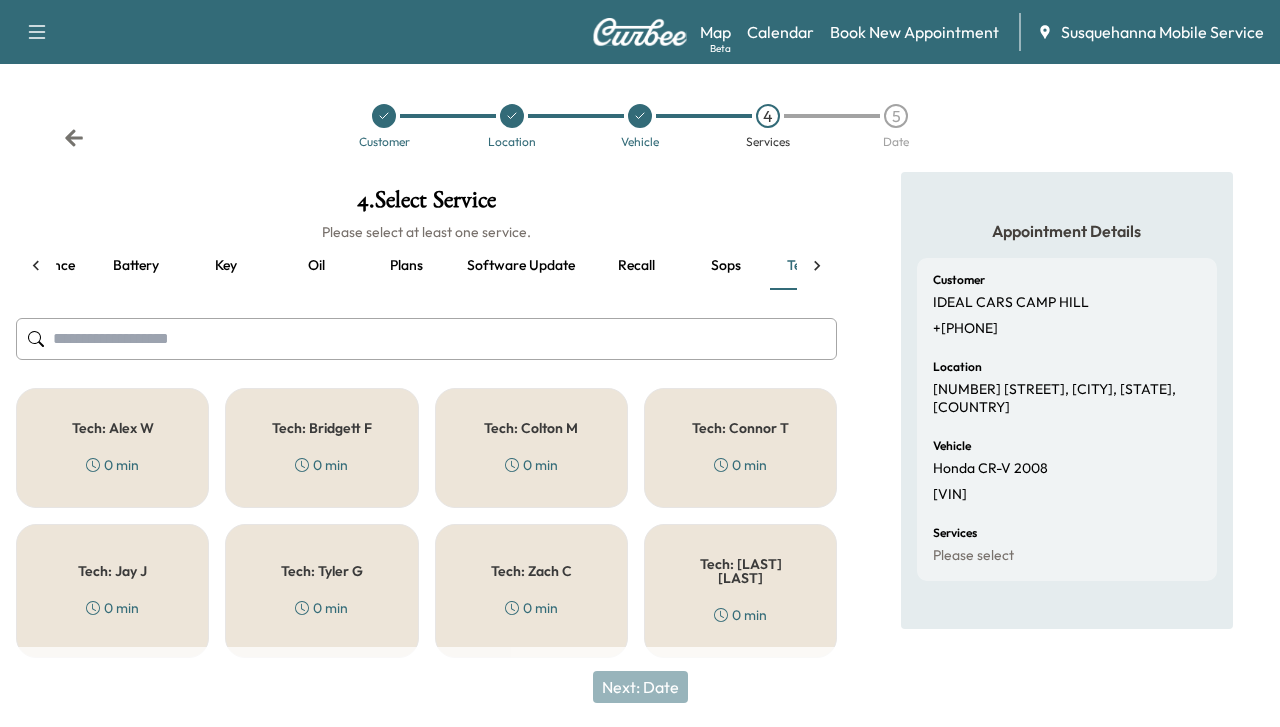 click on "Recall" at bounding box center (636, 266) 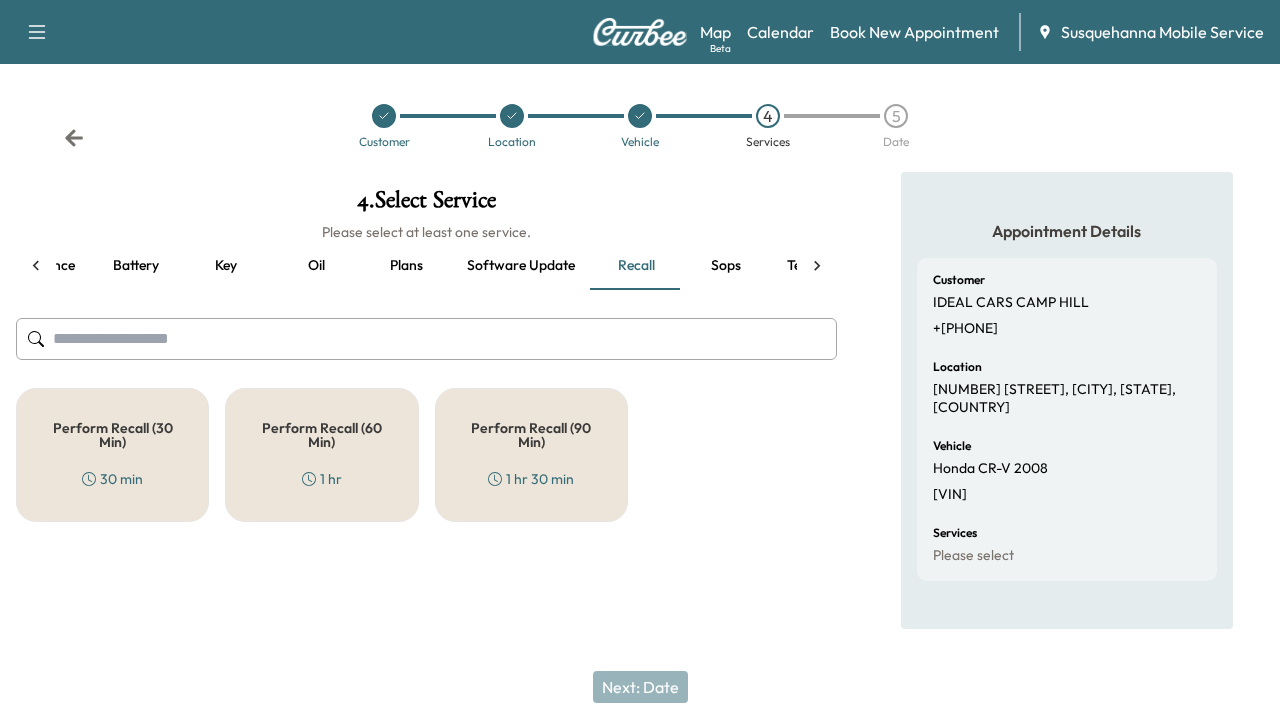 click on "Key" at bounding box center [226, 266] 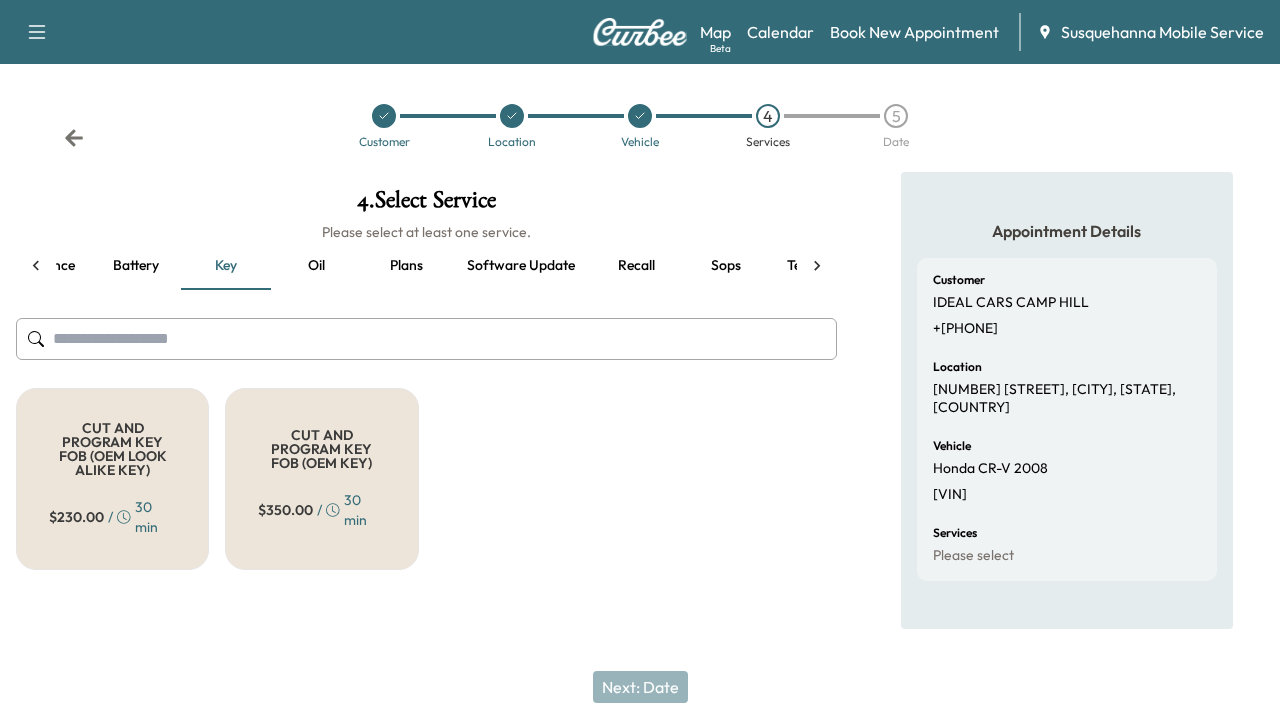 click on "CUT AND PROGRAM KEY FOB (OEM LOOK ALIKE KEY)" at bounding box center (112, 449) 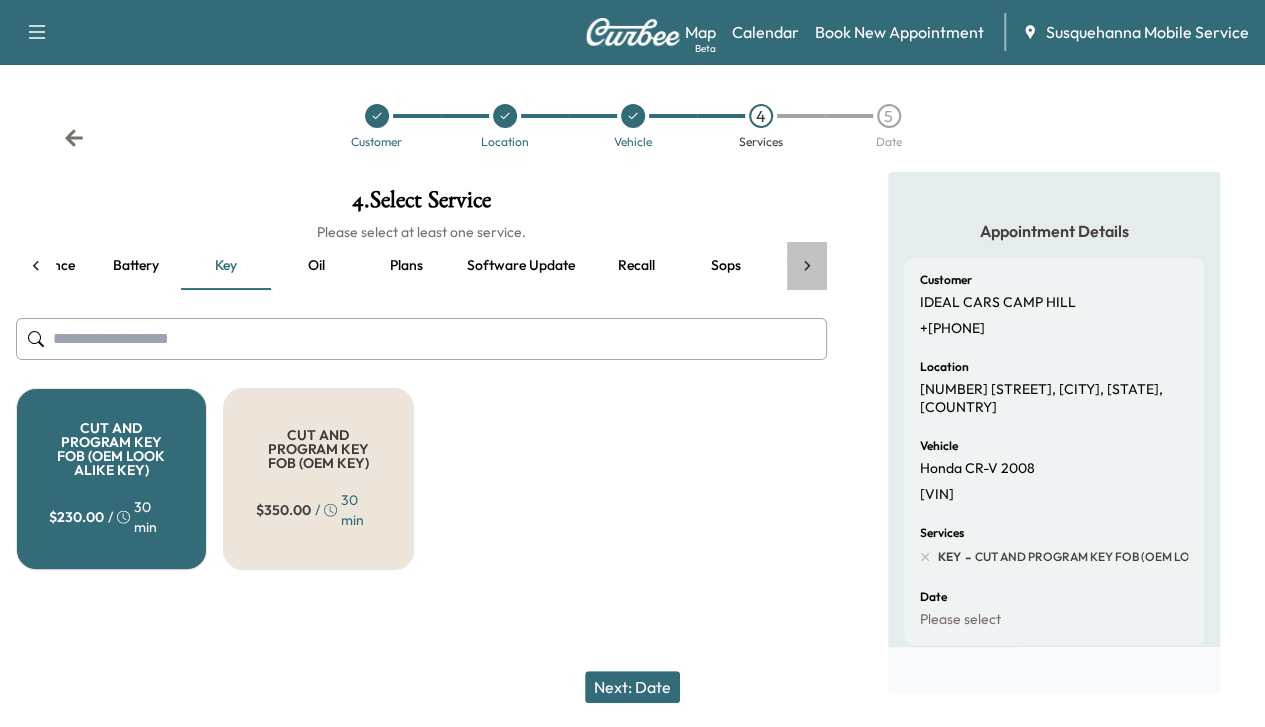 click 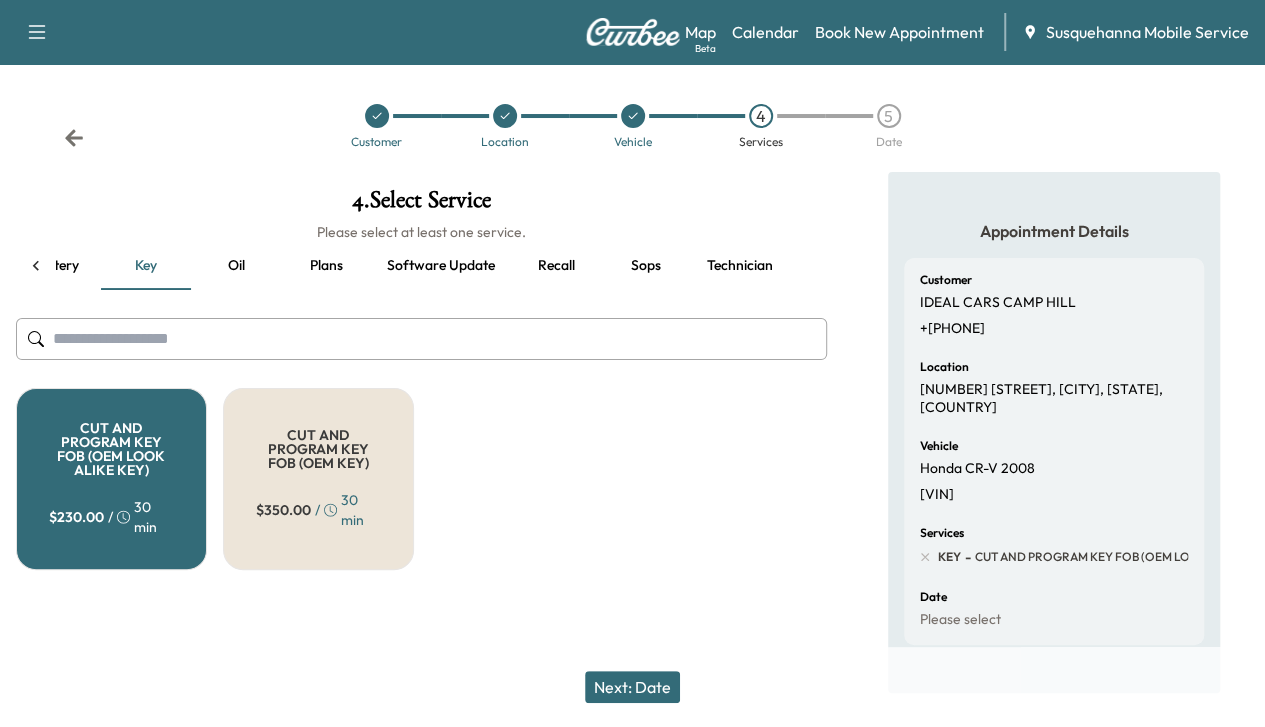 click on "Technician" at bounding box center (740, 266) 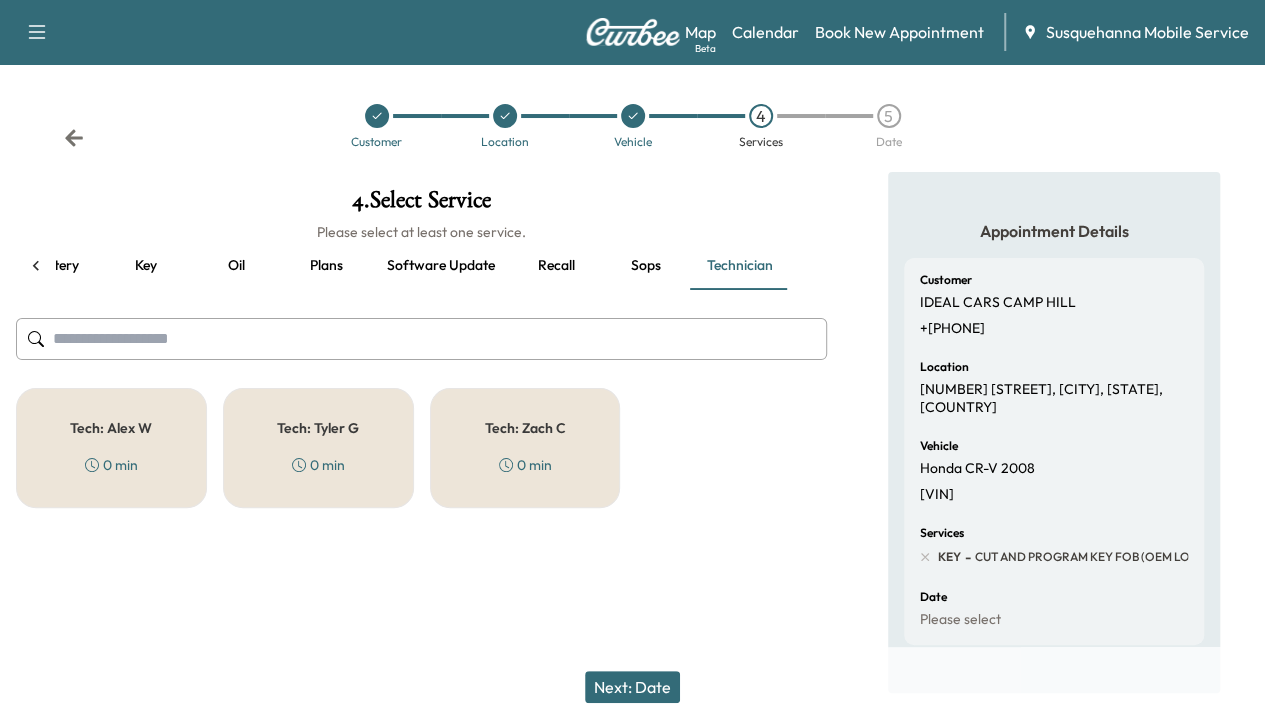 click on "Tech: Tyler G 0 min" at bounding box center (318, 448) 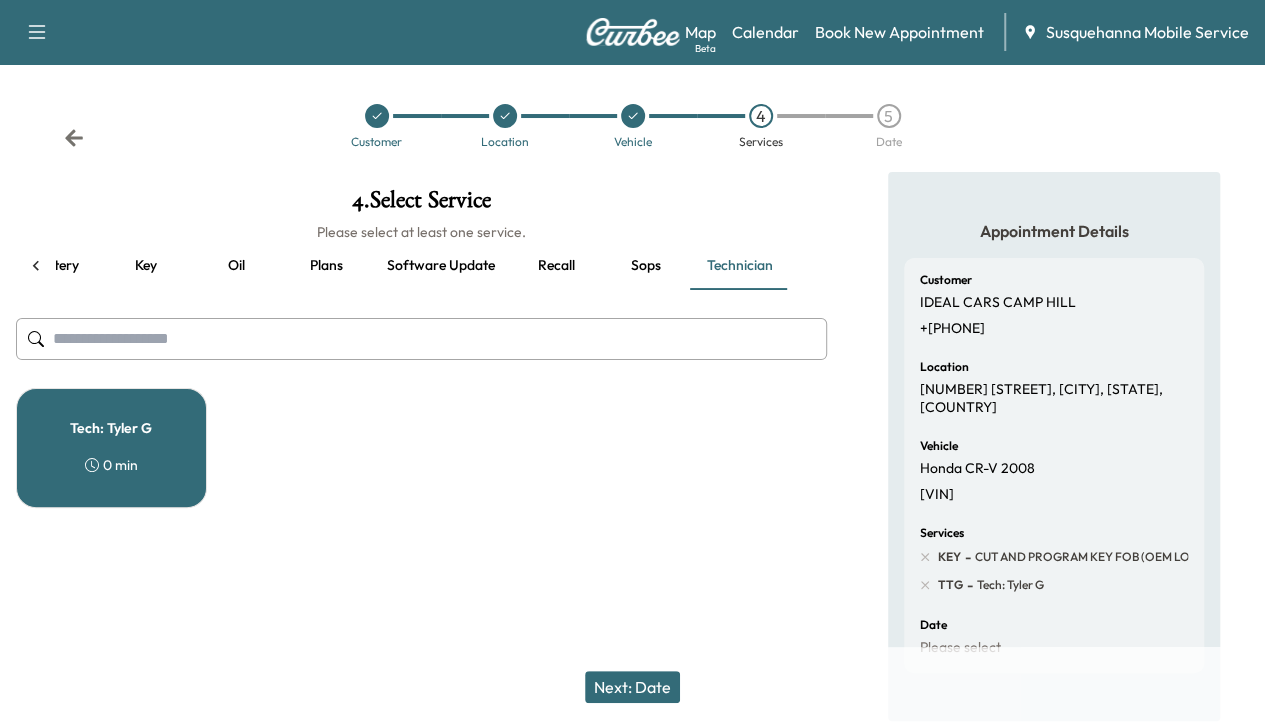 click on "Next: Date" at bounding box center (632, 687) 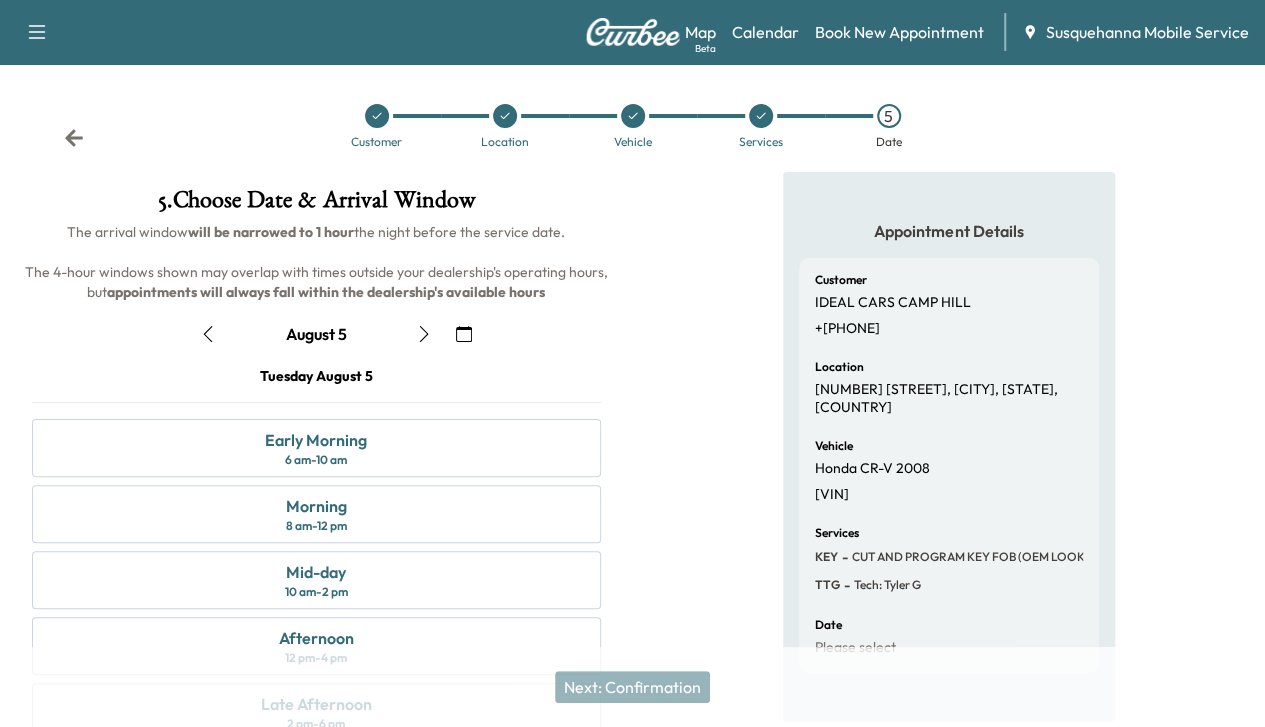 click 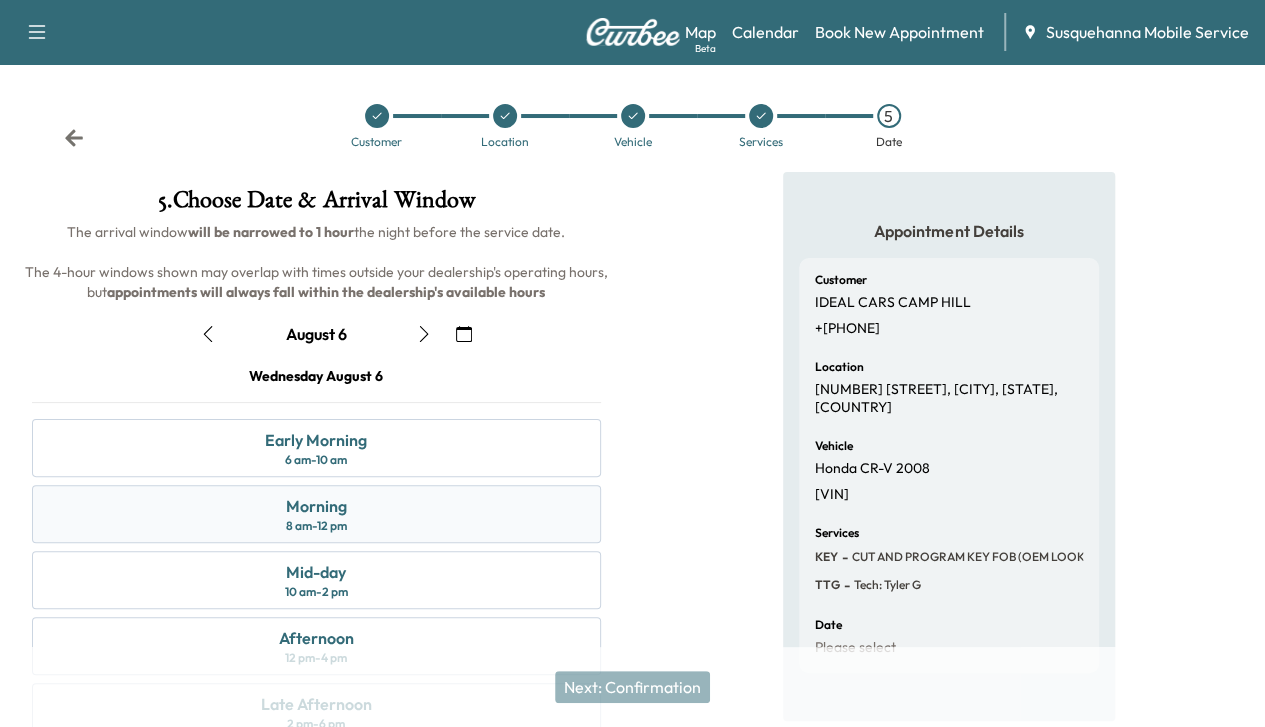 click on "Morning 8 am  -  12 pm" at bounding box center (316, 514) 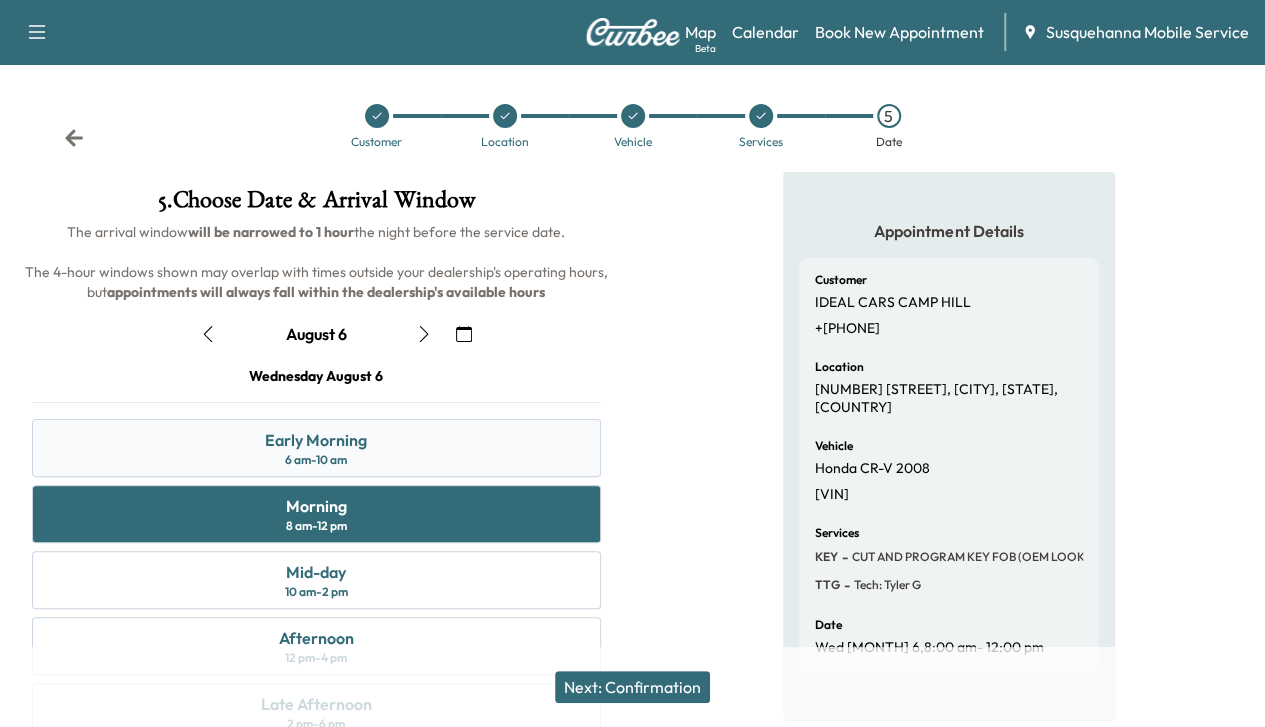 click on "Early Morning 6 am  -  10 am" at bounding box center (316, 448) 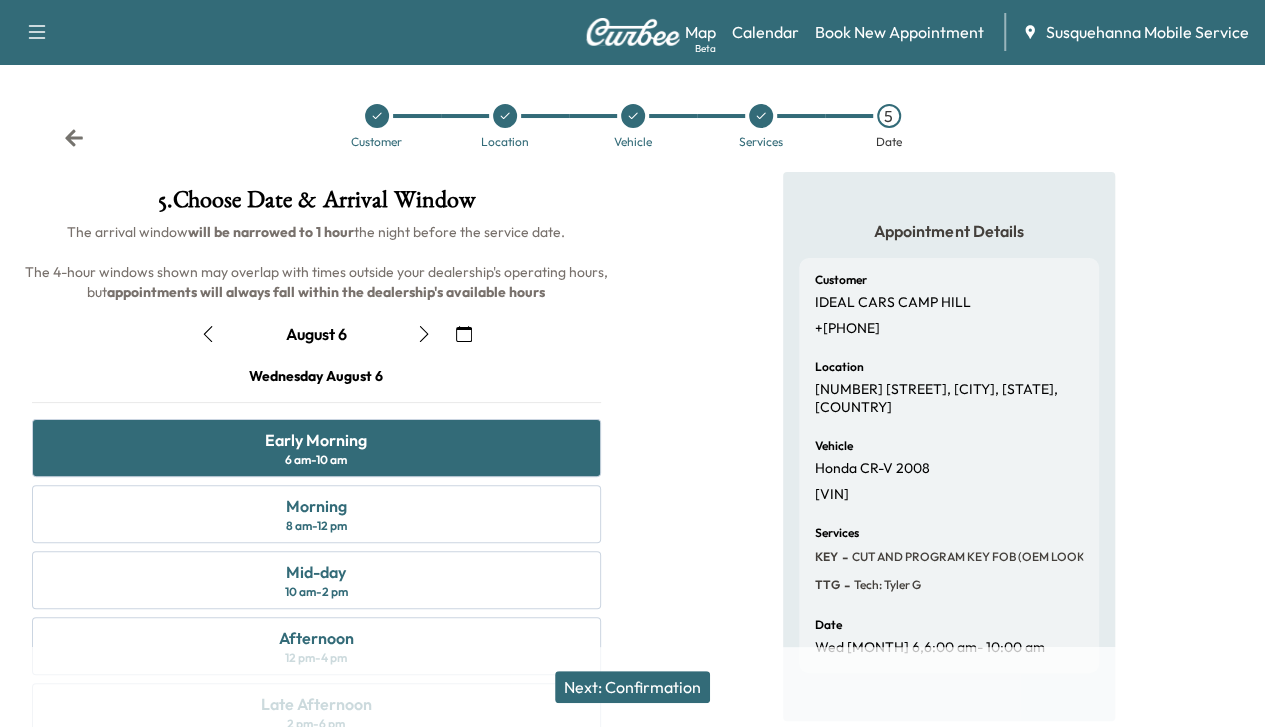 click on "Wednesday August 6 Early Morning 6 am - 10 am Morning 8 am - 12 pm Mid-day 10 am - 2 pm Afternoon 12 pm - 4 pm Late Afternoon 2 pm - 6 pm Evening 4 pm - 8 pm Late Evening 6 pm - 10 pm" at bounding box center [316, 623] 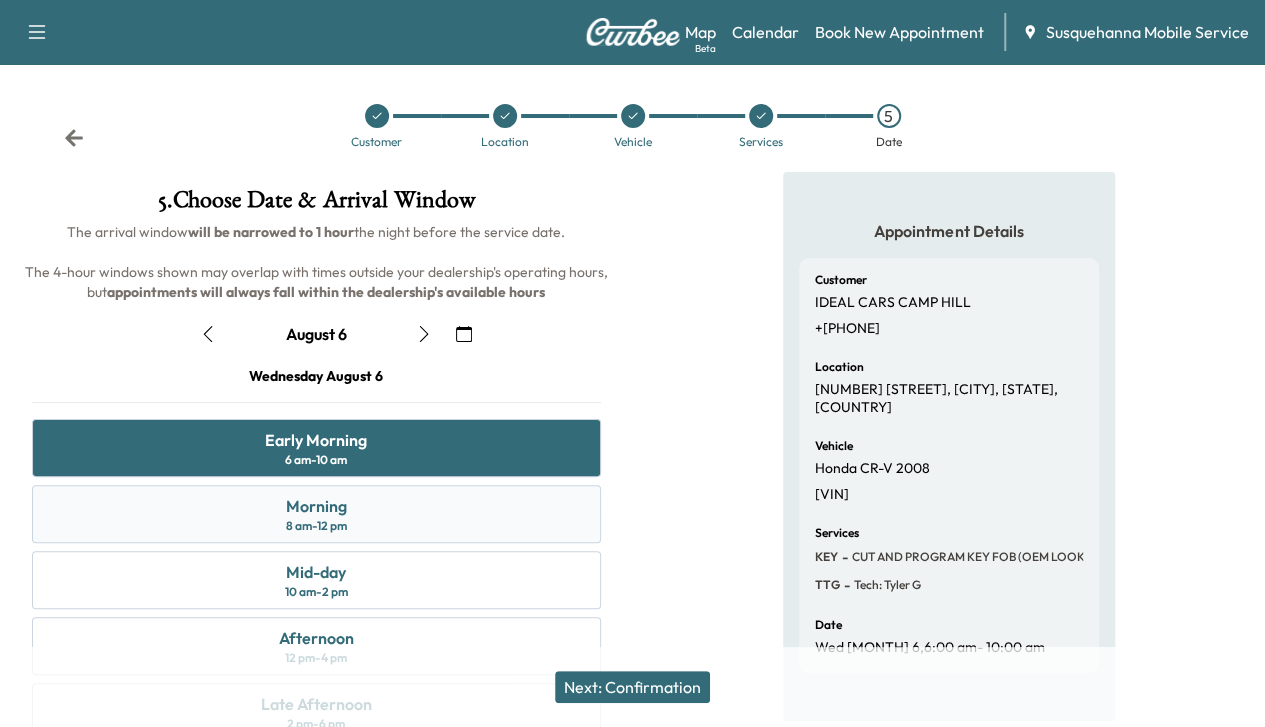 click on "8 am  -  12 pm" at bounding box center [316, 526] 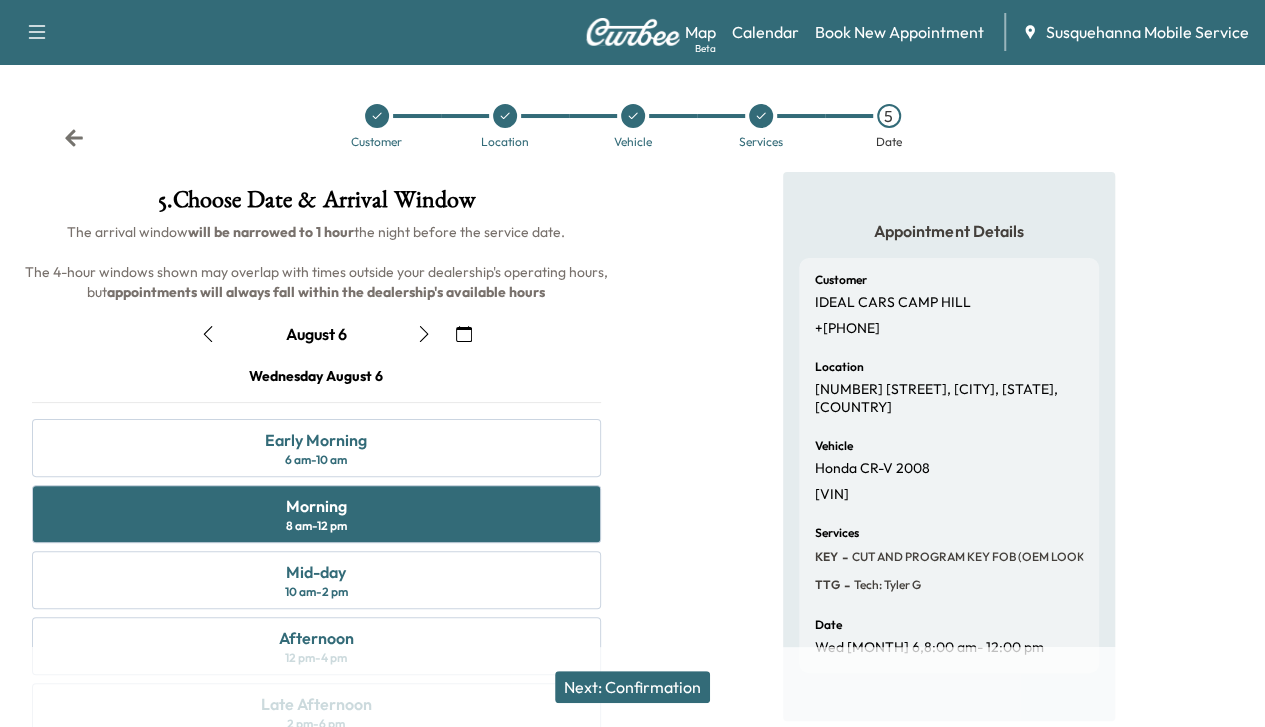 click on "Next: Confirmation" at bounding box center [632, 687] 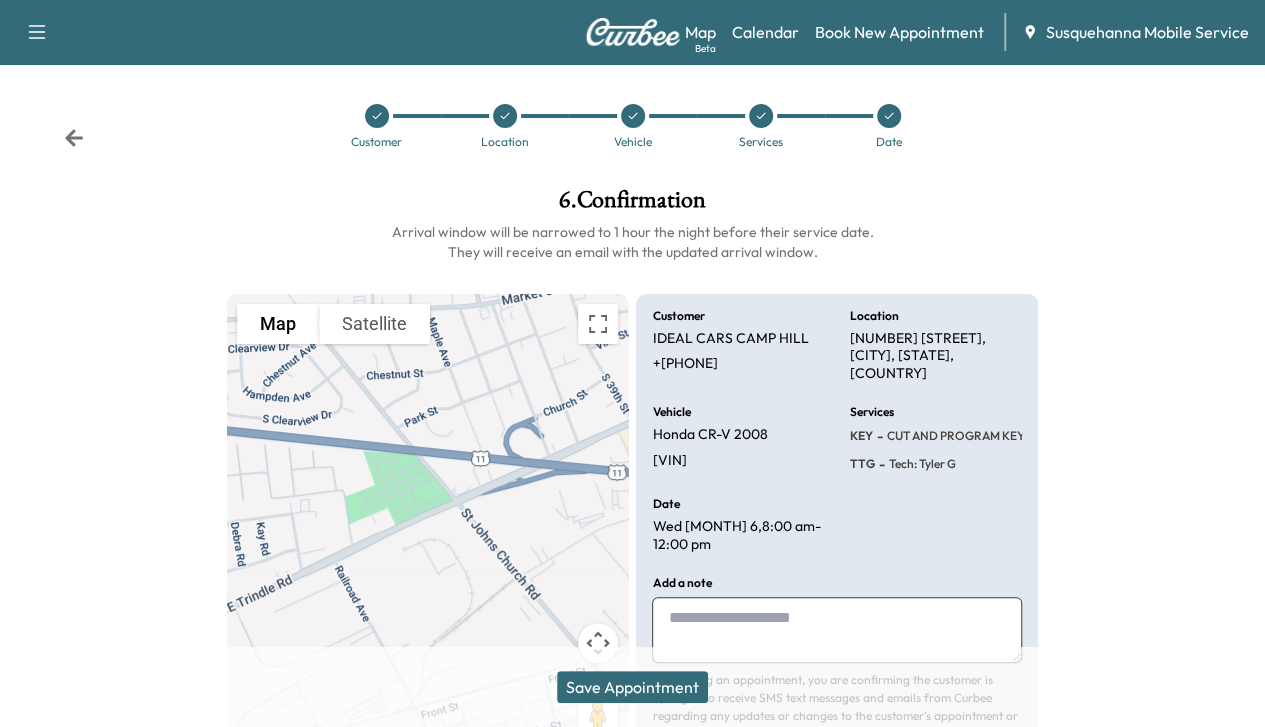 click on "Save Appointment" at bounding box center (632, 687) 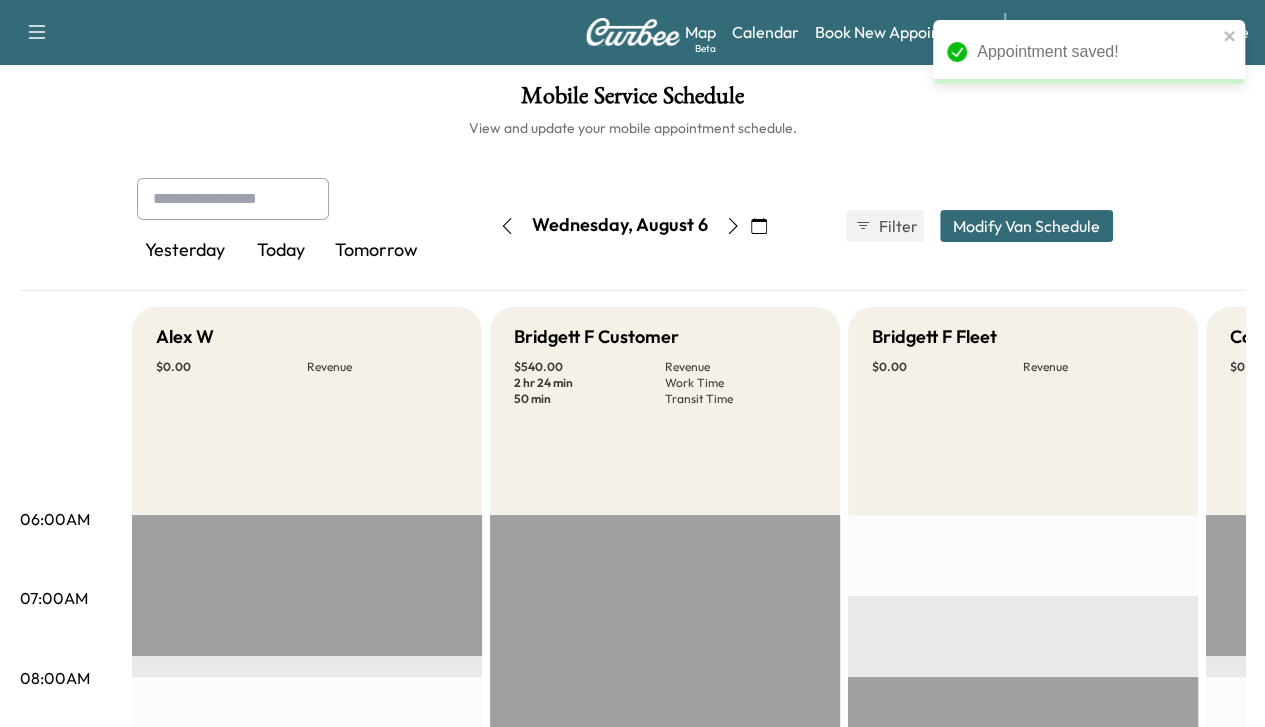click on "Mobile Service Schedule View and update your mobile appointment schedule. Yesterday Today Tomorrow Wednesday, August 6 August 2025 S M T W T F S   27   28   29   30   31   1   2   3   4   5   6   7   8   9   10   11   12   13   14   15   16   17   18   19   20   21   22   23   24   25   26   27   28   29   30   31   1   2   3   4   5 Cancel Done Filter Modify Van Schedule Modify Van Schedule Van Schedule for  Wednesday, August 06, 2025 *  Schedule modified Shift Start Shift End Alex W 7:45 AM **** Start 5:00 PM ** Start Inactive Bridgett F Fleet 6:00 AM * Start 8:00 AM * Start Inactive Jay J Customer 8:45 AM **** Start 2:30 PM **** Start Inactive Colton M 7:45 AM **** Start 5:00 PM ** Start Inactive Zach C Fleet 6:00 AM * Start 8:00 AM * Start Inactive Tyler G 7:45 AM **** Start 5:00 PM ** Start Inactive James F 7:45 AM **** Start 5:00 PM ** Start Inactive Jeff B 7:45 AM **** Start 5:00 PM ** Start Inactive Zeke I Fleet - Start - Start Inactive Last Modified by  Joel Collier  @   11:35 AM  on July 31, 2025 -" at bounding box center (632, 945) 